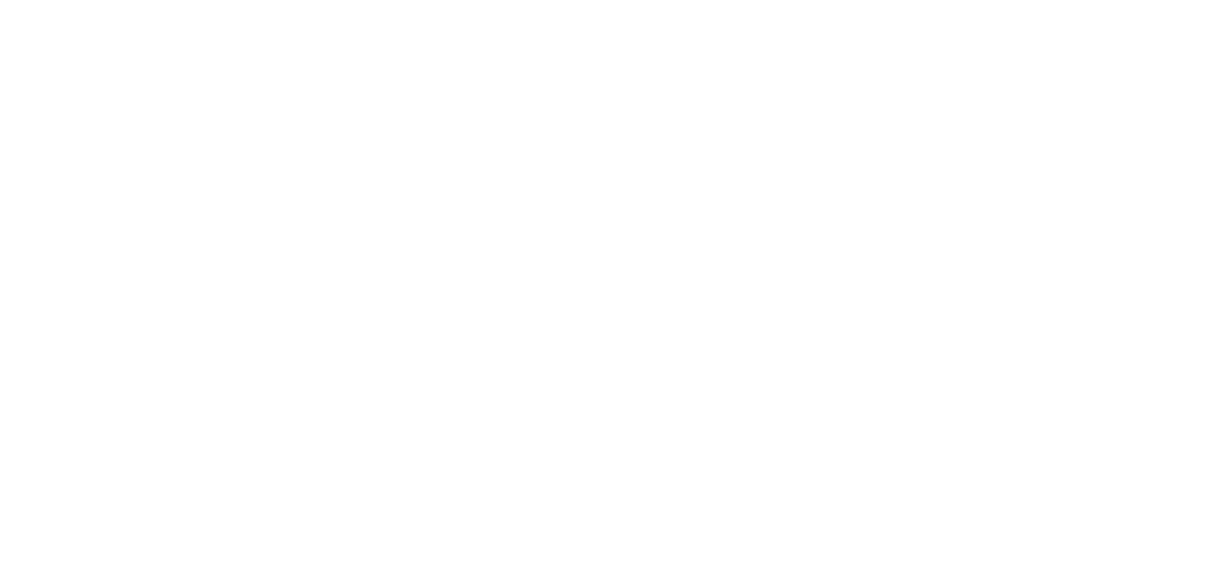 scroll, scrollTop: 0, scrollLeft: 0, axis: both 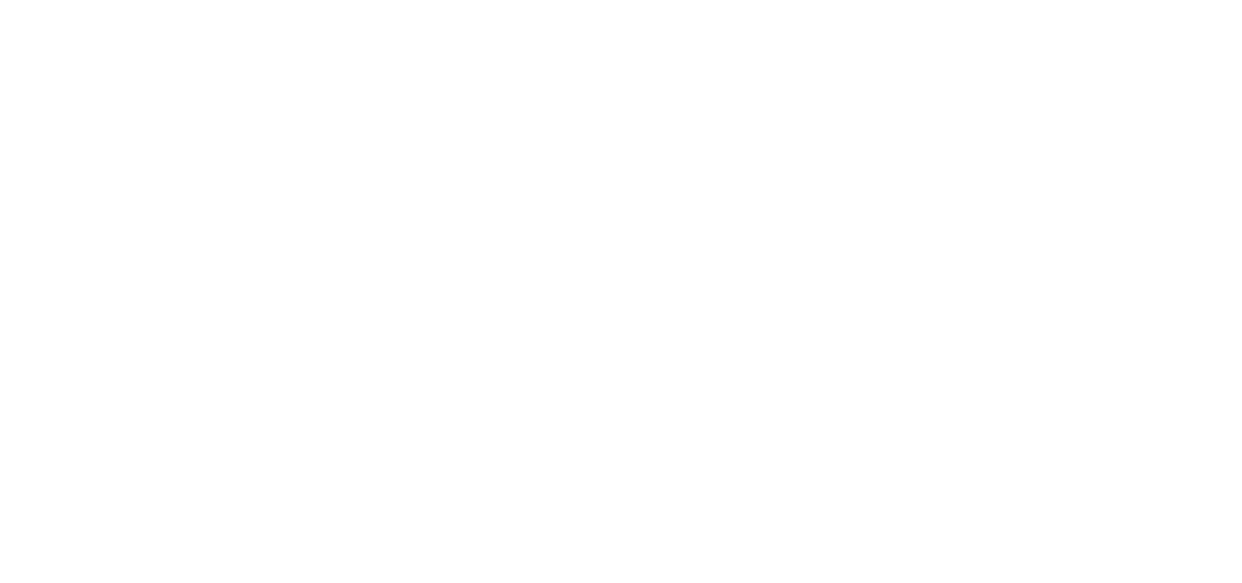 select on "not_cancelled" 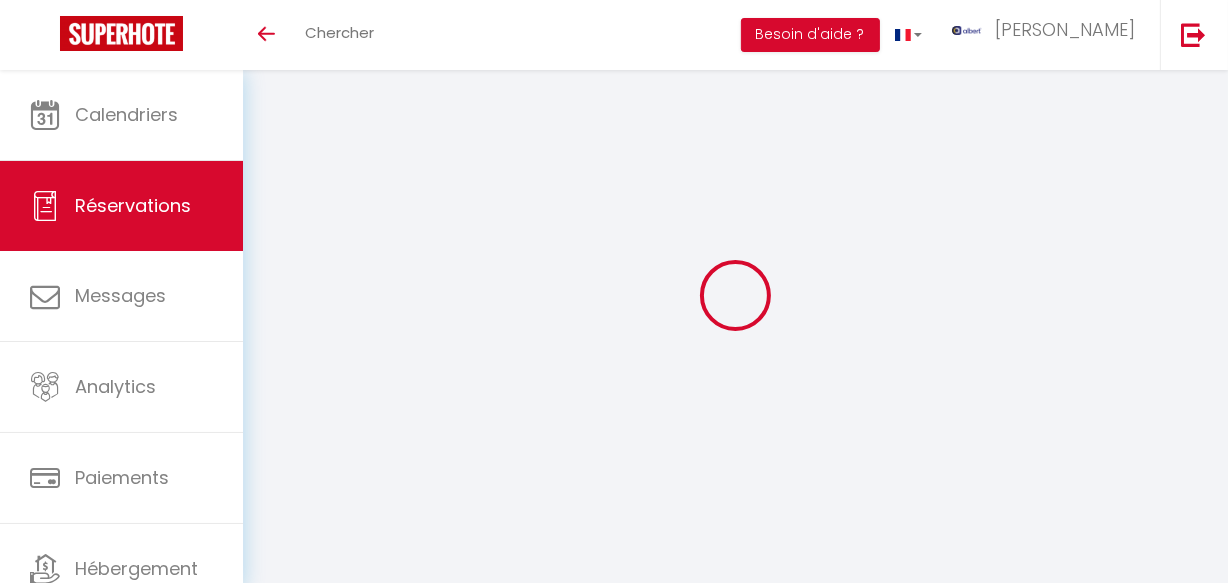 scroll, scrollTop: 388, scrollLeft: 0, axis: vertical 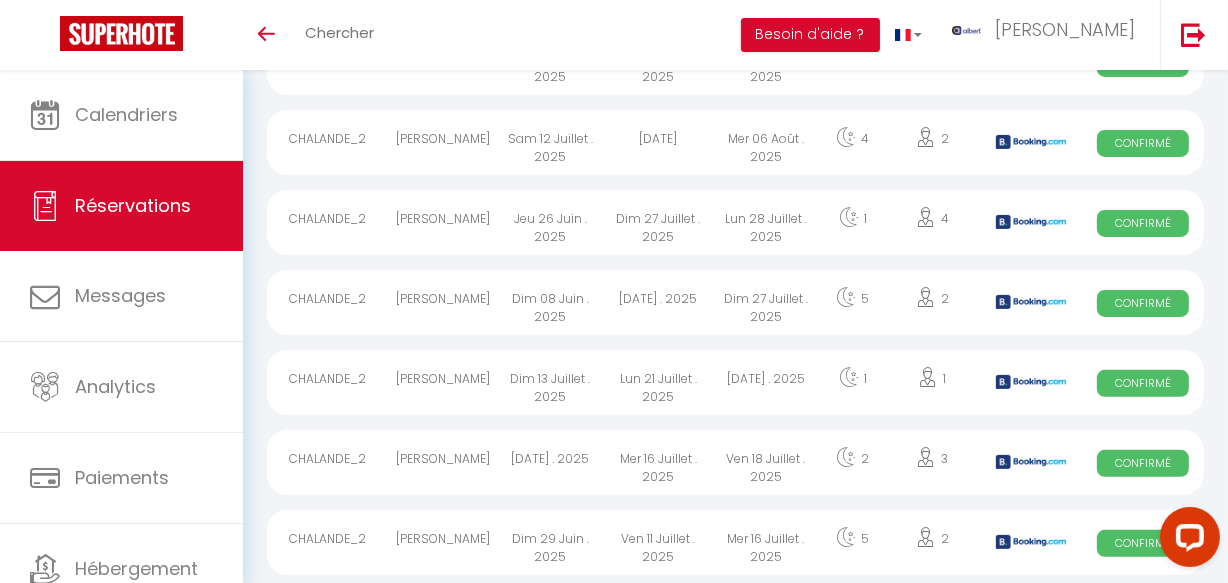 click on "Lun 21 Juillet . 2025" at bounding box center (658, 382) 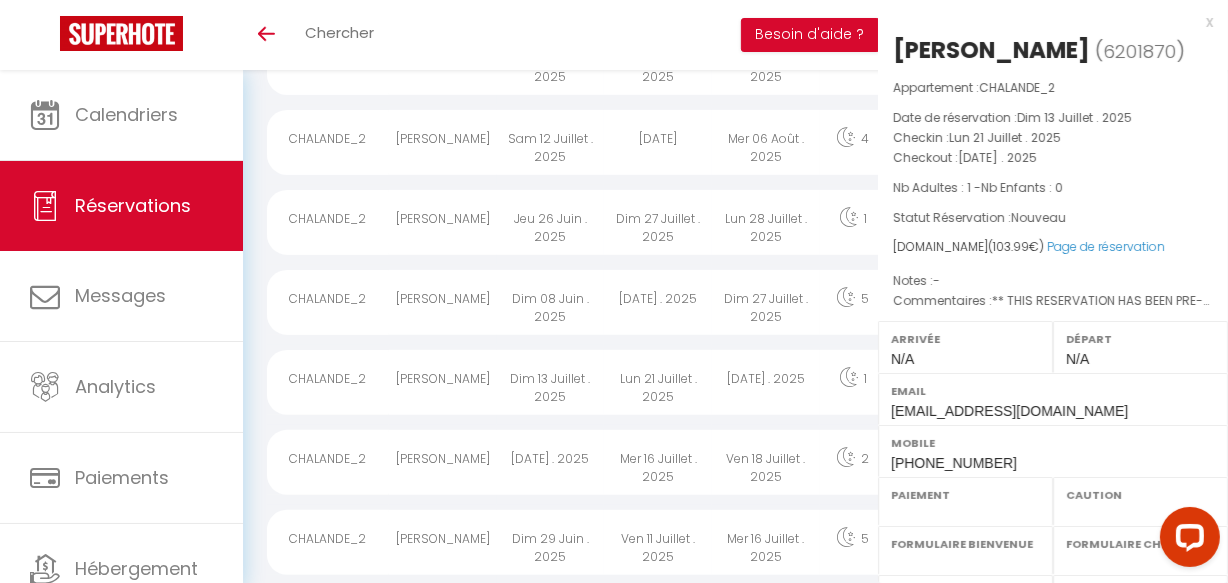 select on "OK" 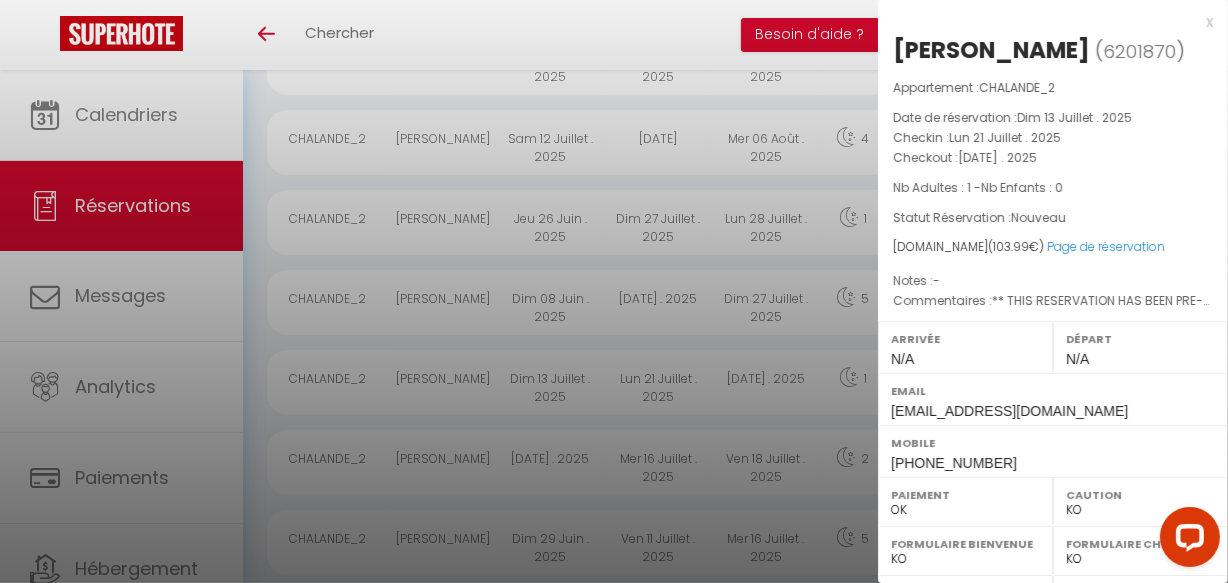 drag, startPoint x: 1175, startPoint y: 58, endPoint x: 879, endPoint y: 57, distance: 296.00168 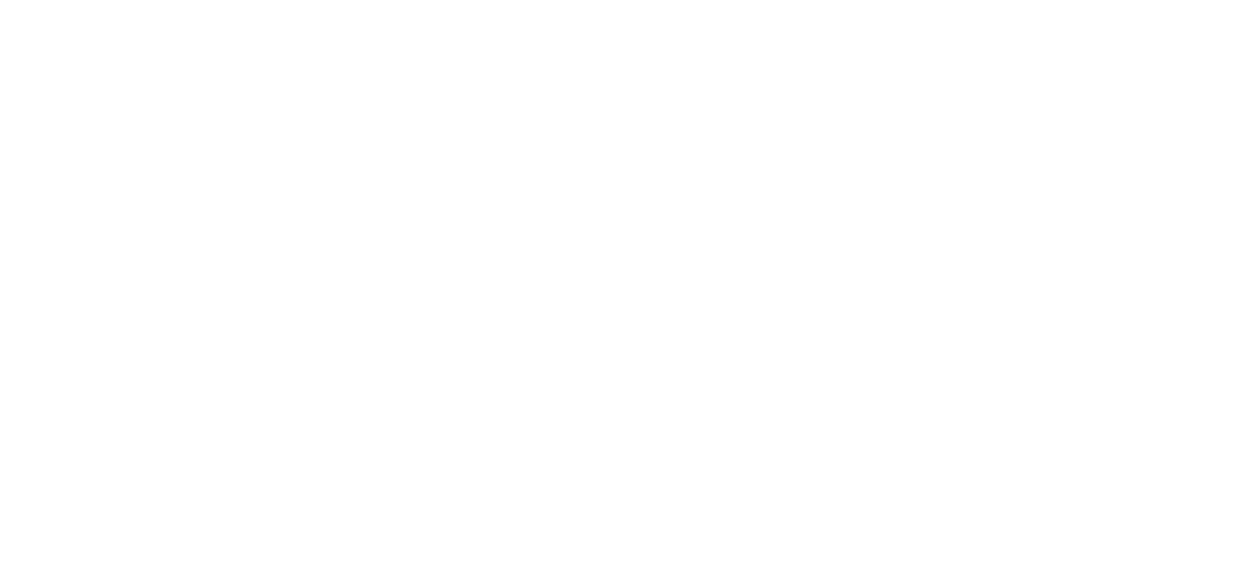 select on "message" 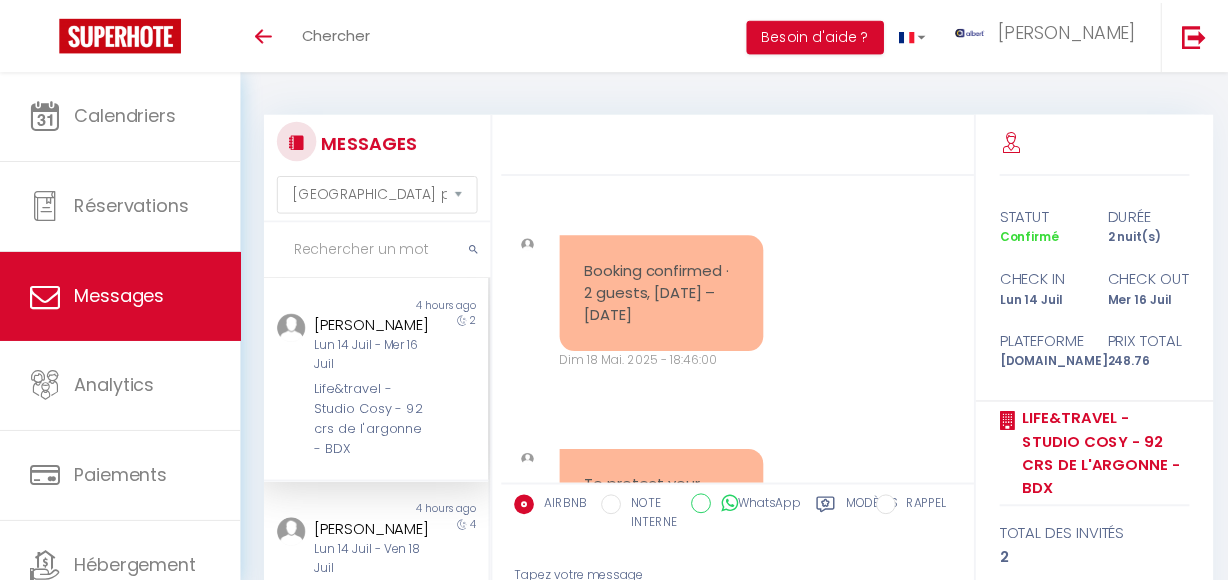 scroll, scrollTop: 0, scrollLeft: 0, axis: both 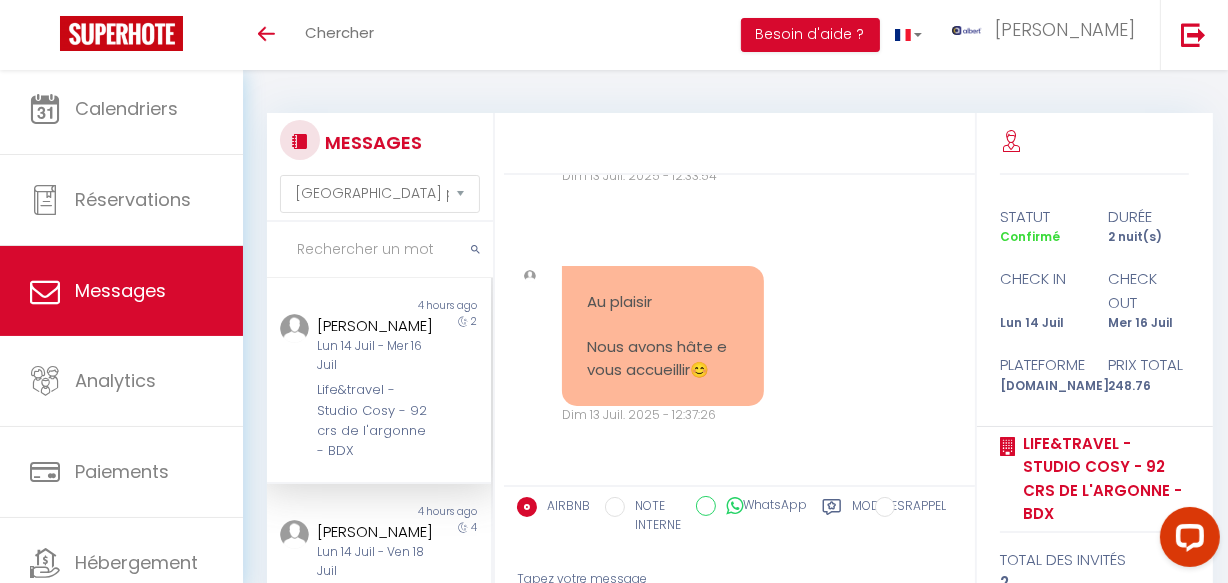 click at bounding box center [380, 250] 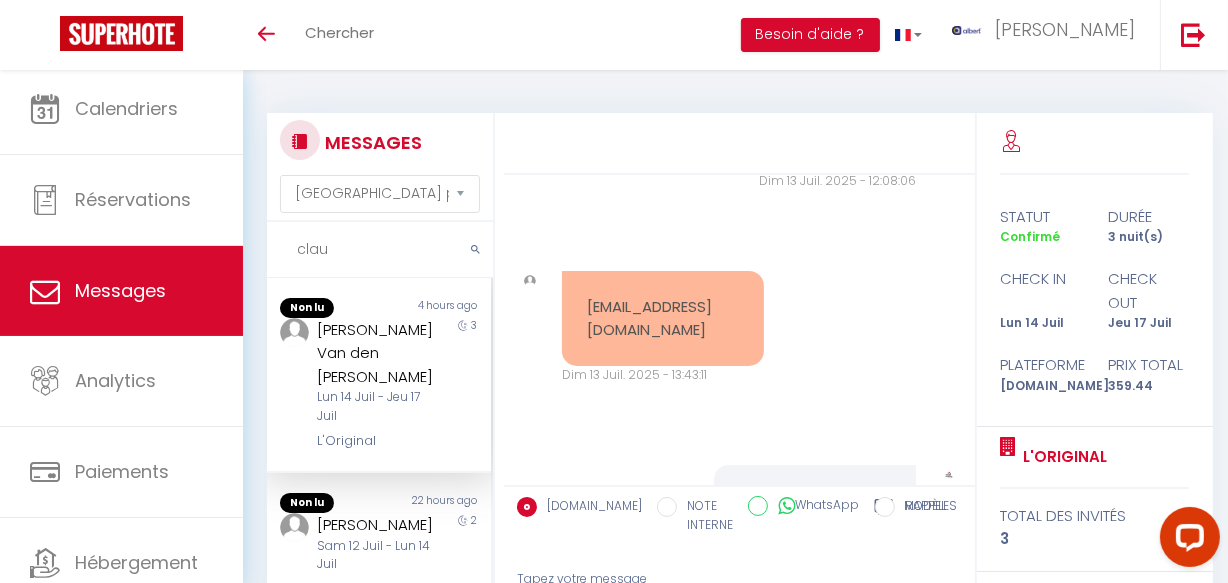 scroll, scrollTop: 13984, scrollLeft: 0, axis: vertical 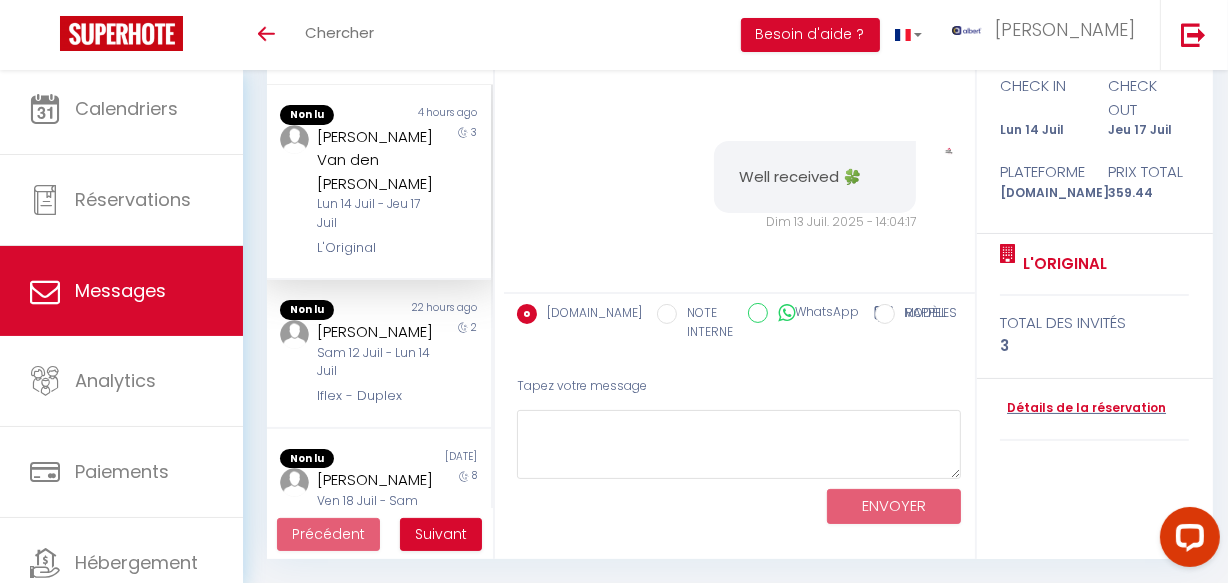 type on "claudia" 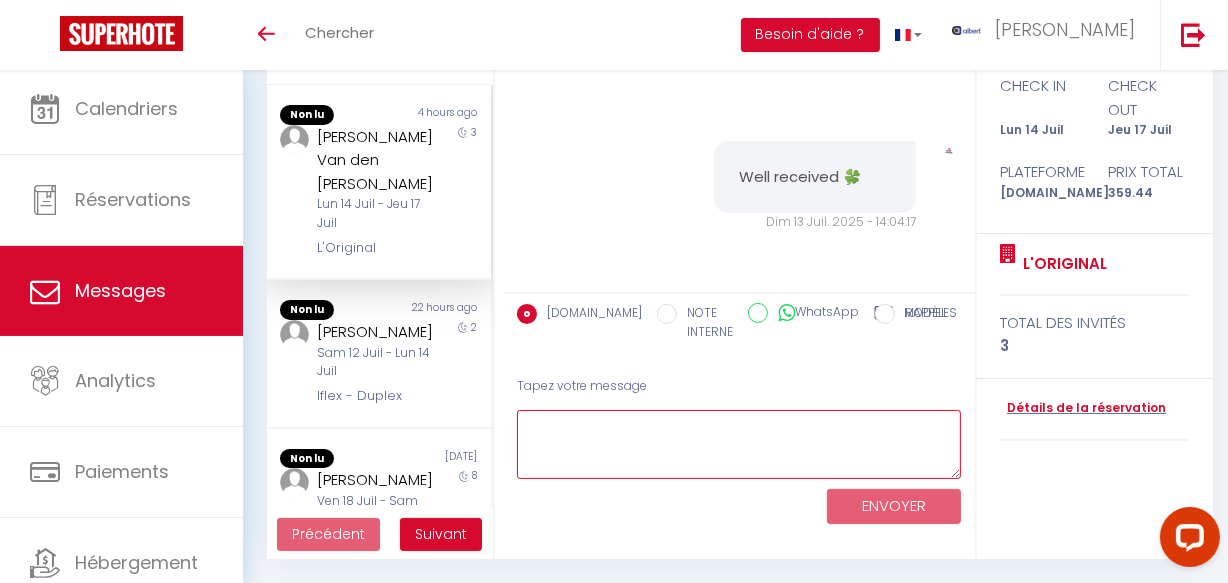 click at bounding box center [739, 444] 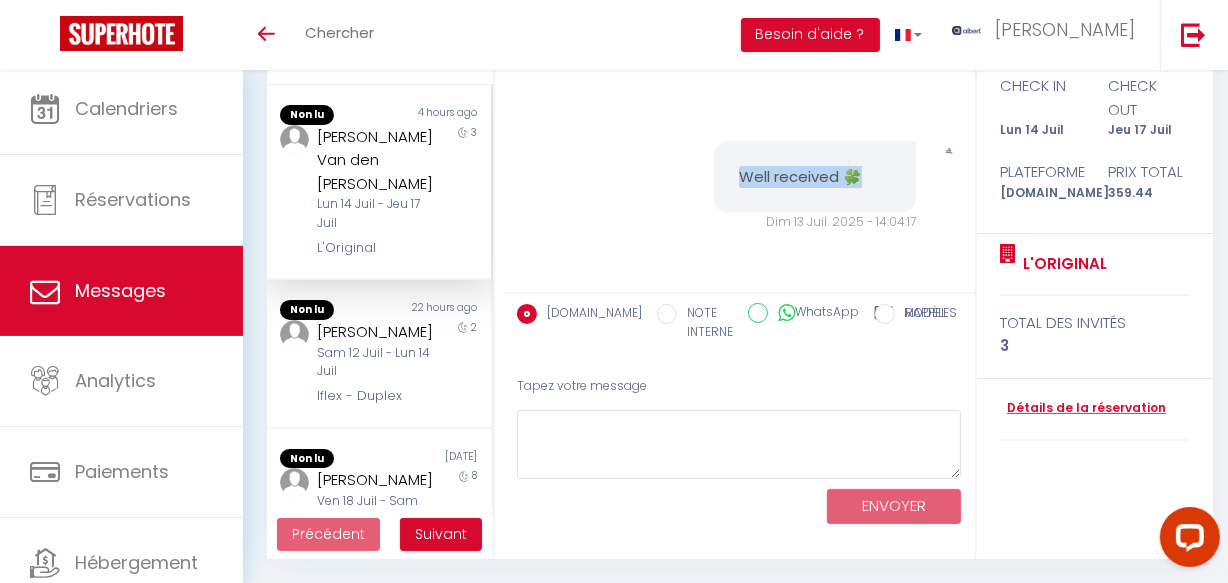 drag, startPoint x: 854, startPoint y: 176, endPoint x: 731, endPoint y: 181, distance: 123.101585 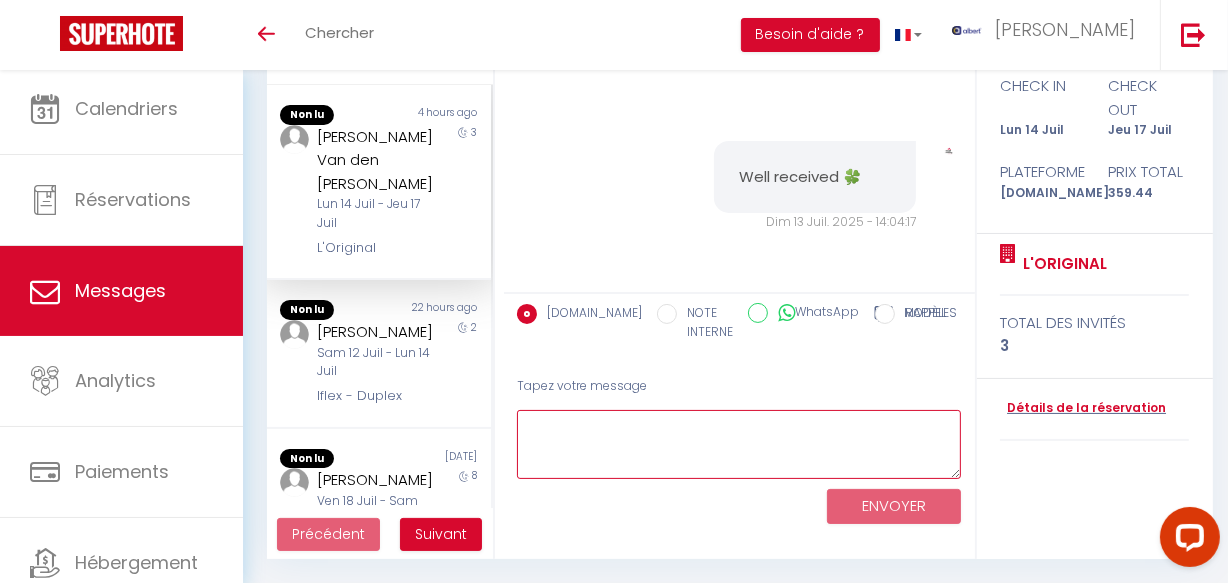 click at bounding box center (739, 444) 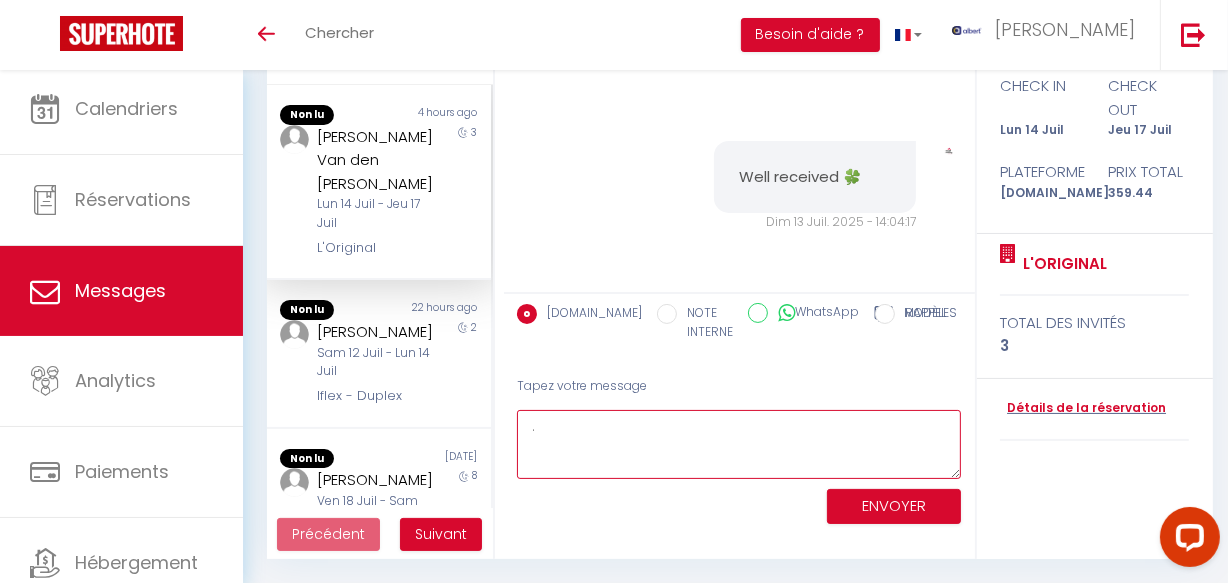 type on "." 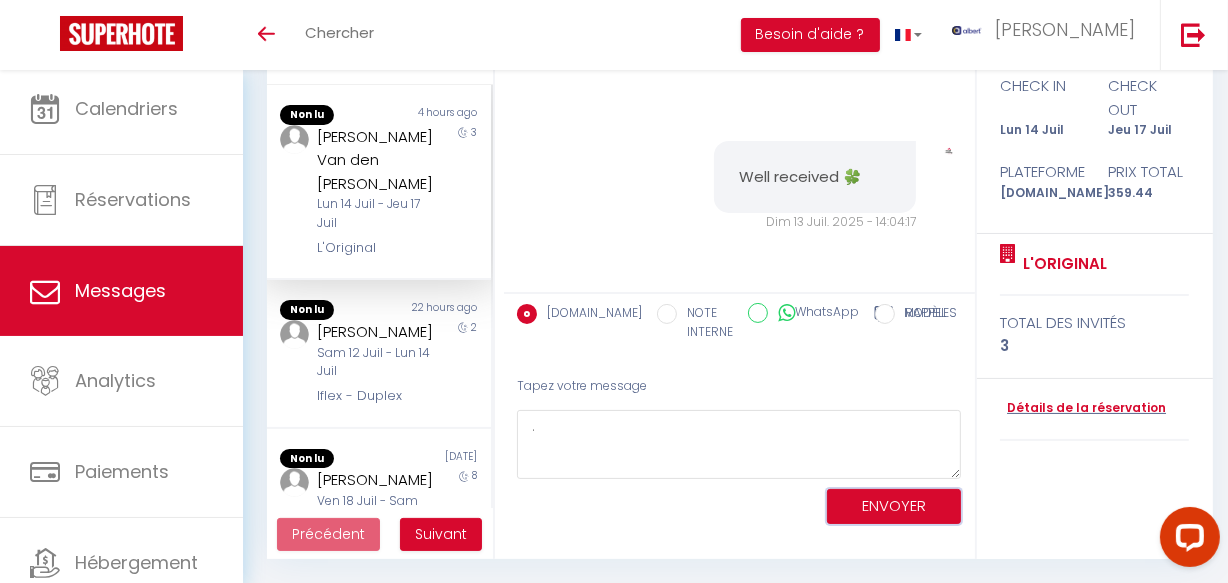 click on "ENVOYER" at bounding box center [894, 506] 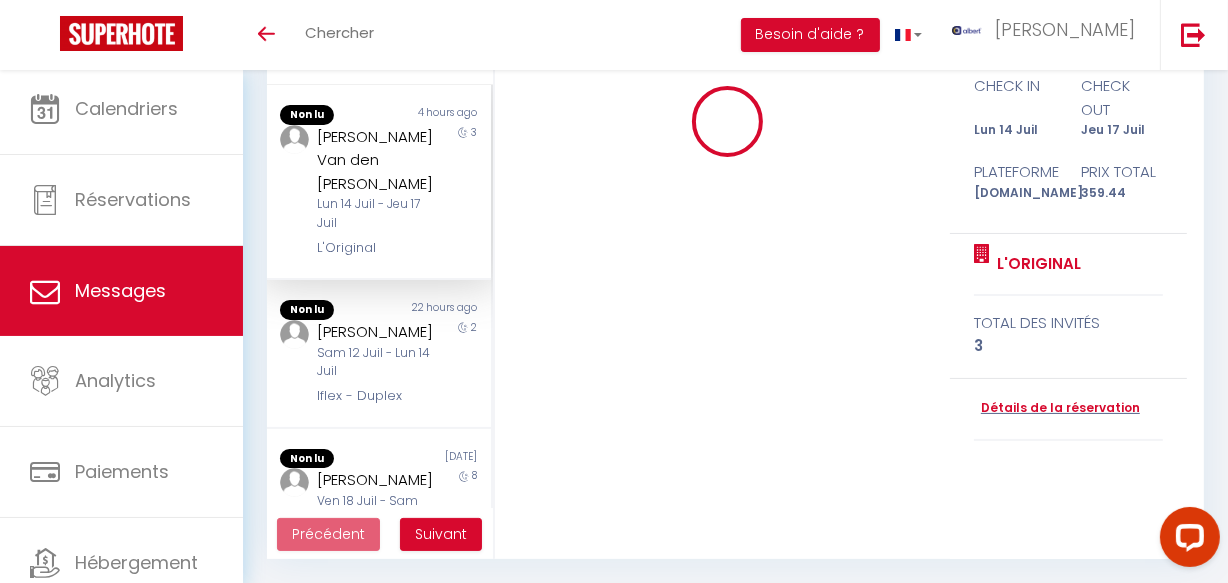 type 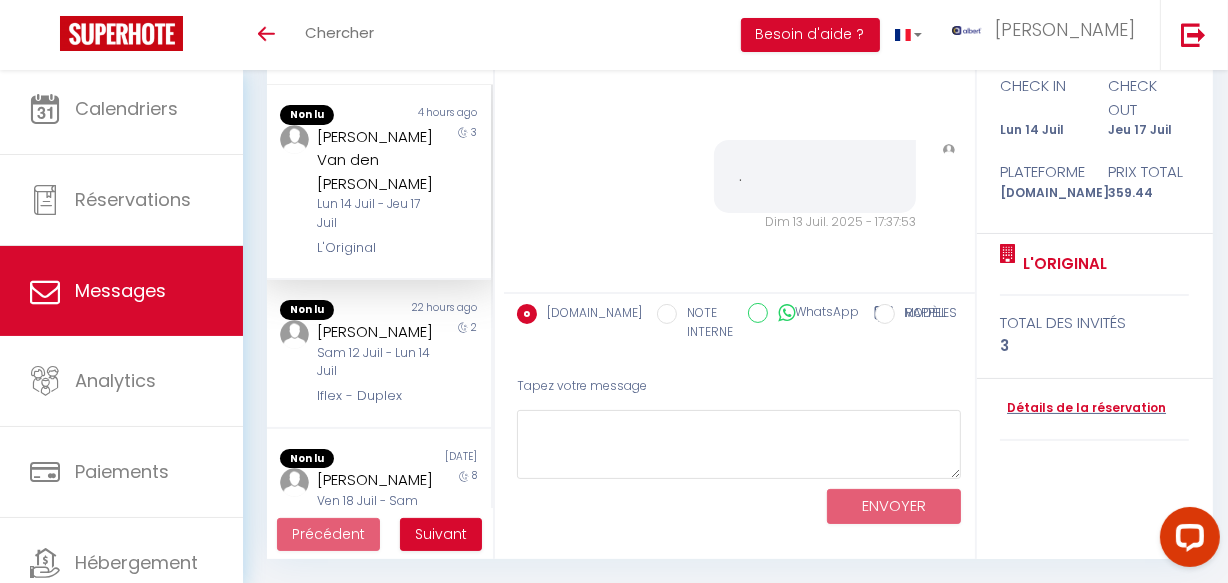 scroll, scrollTop: 14156, scrollLeft: 0, axis: vertical 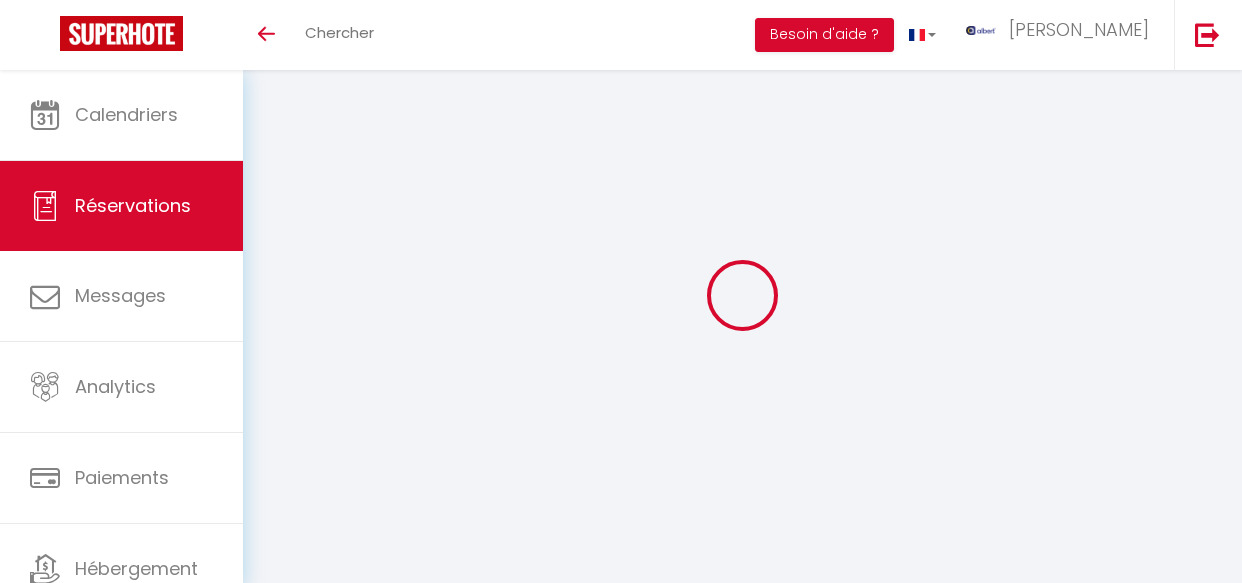 select on "not_cancelled" 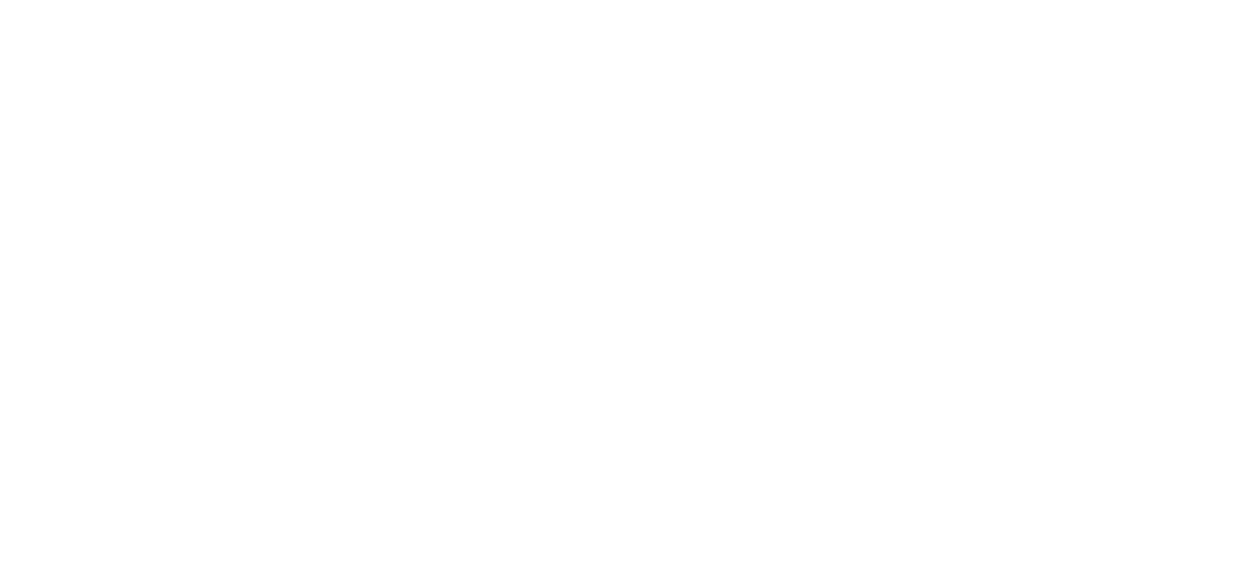 select on "message" 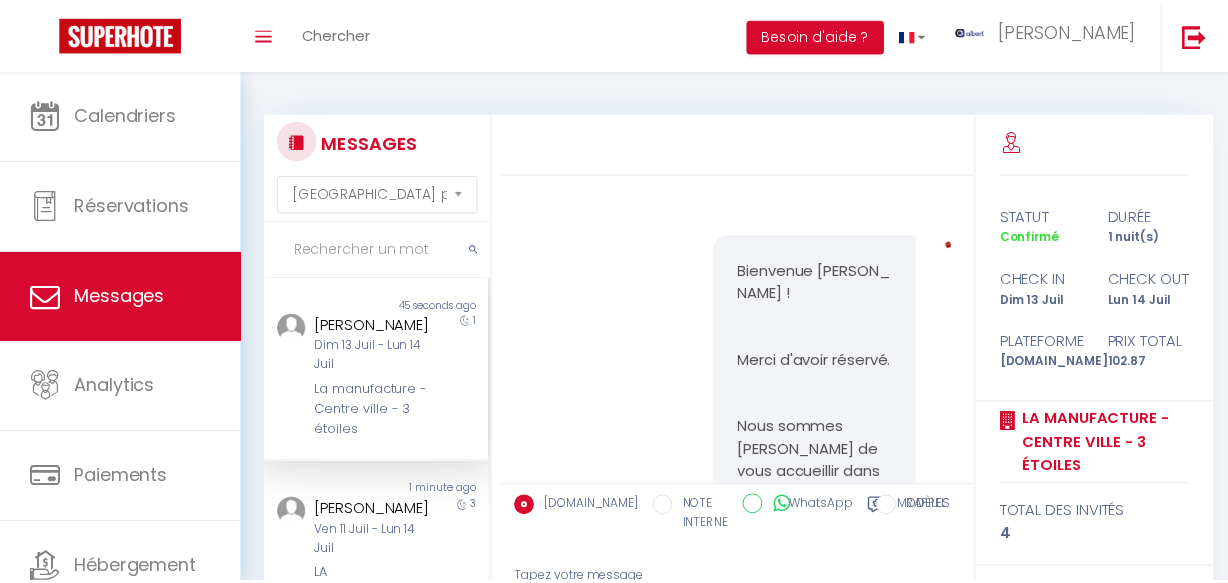 scroll, scrollTop: 0, scrollLeft: 0, axis: both 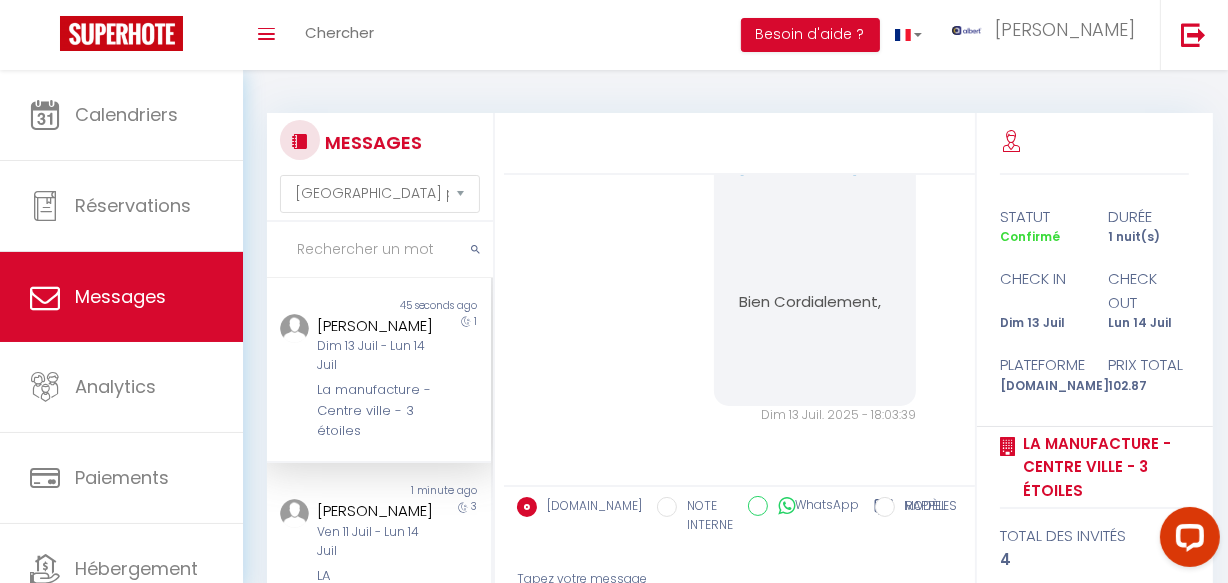 click on "MESSAGES   Trier par date de réservation   Trier par date de message" at bounding box center (380, 167) 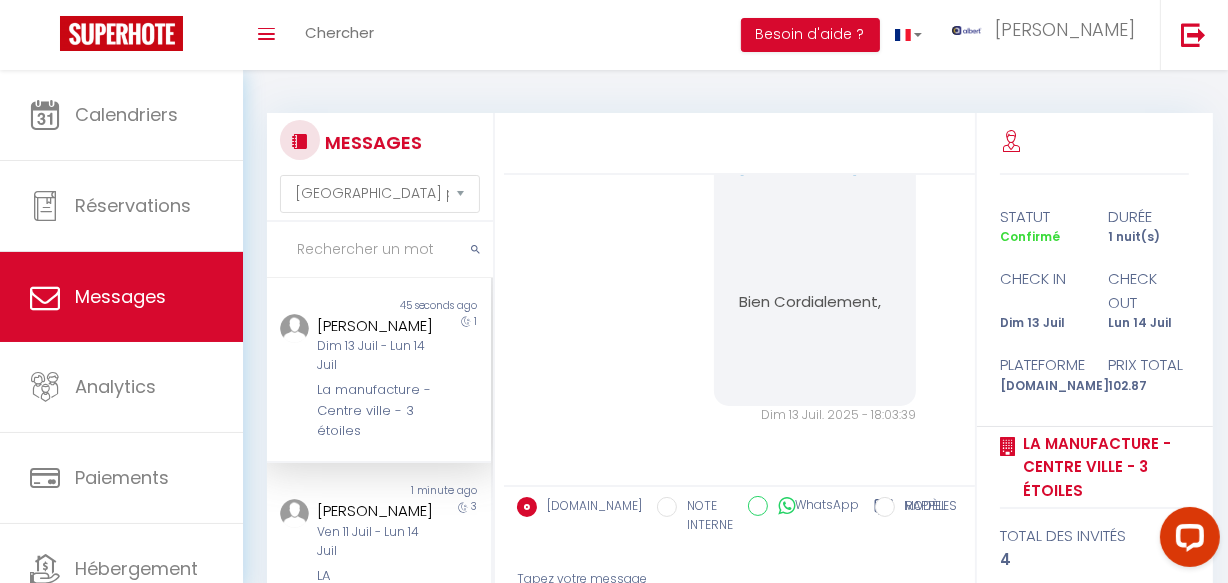 click at bounding box center (380, 250) 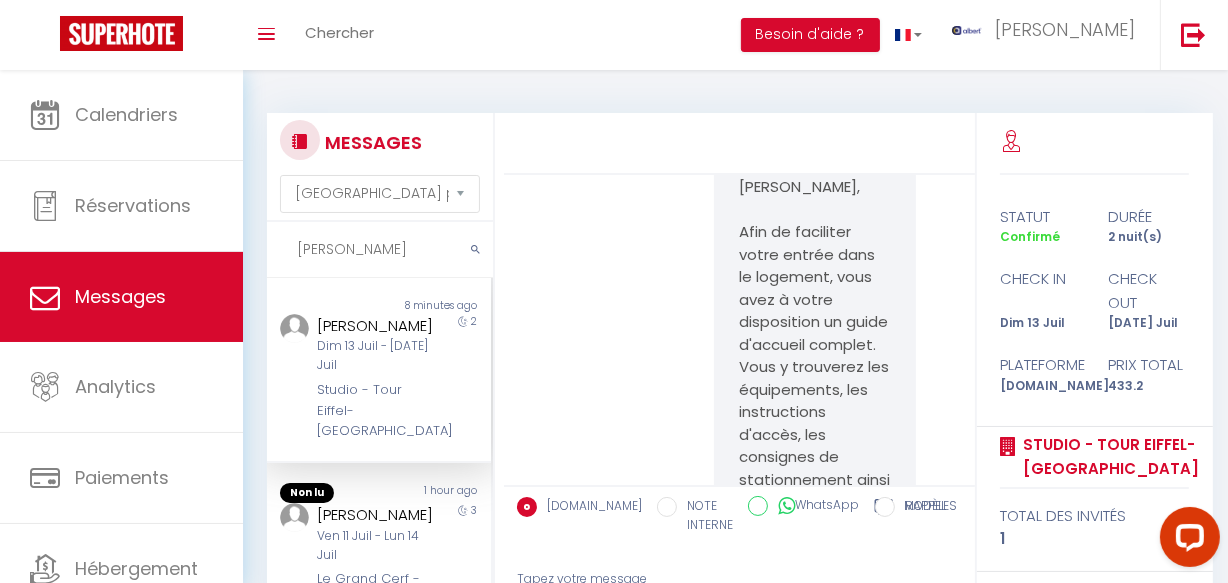scroll, scrollTop: 10886, scrollLeft: 0, axis: vertical 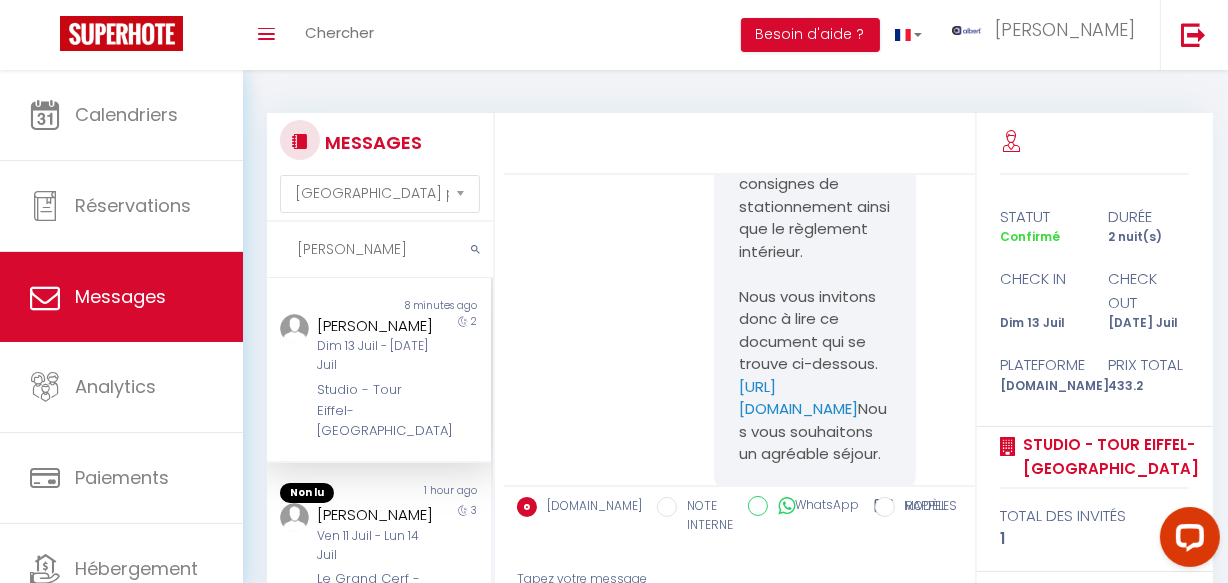 type on "[PERSON_NAME]" 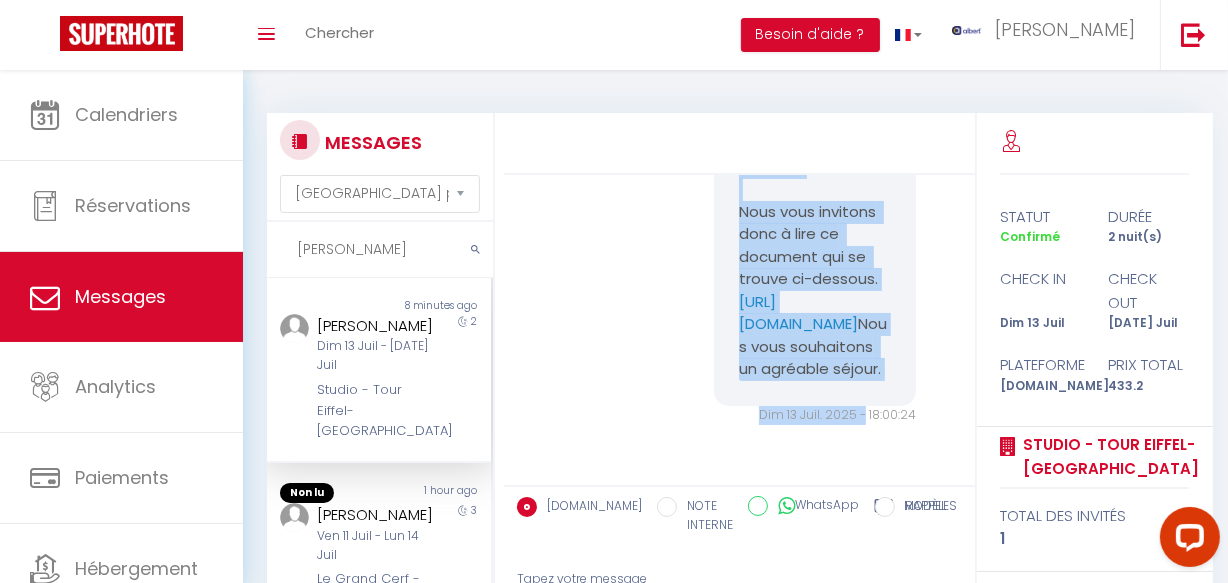 scroll, scrollTop: 11431, scrollLeft: 0, axis: vertical 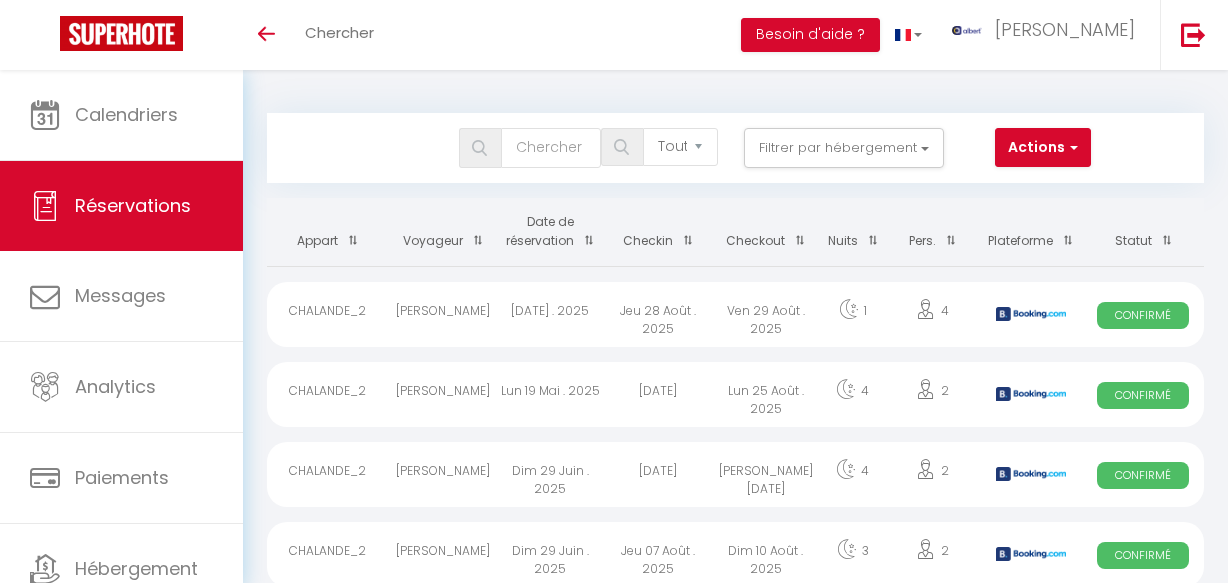 select on "not_cancelled" 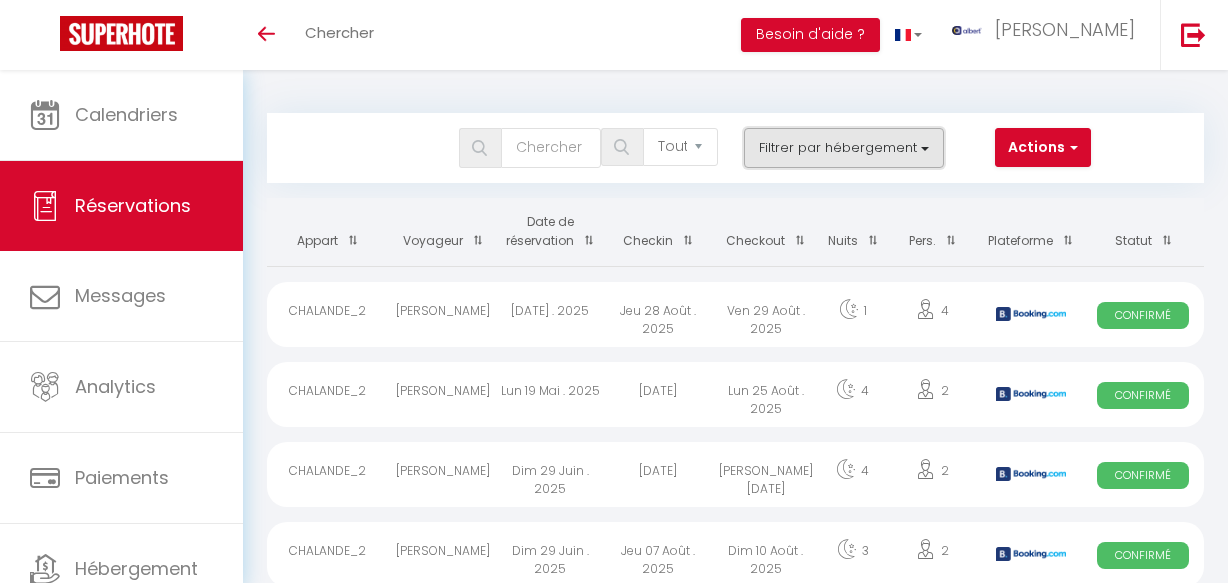 click on "Filtrer par hébergement" at bounding box center [844, 148] 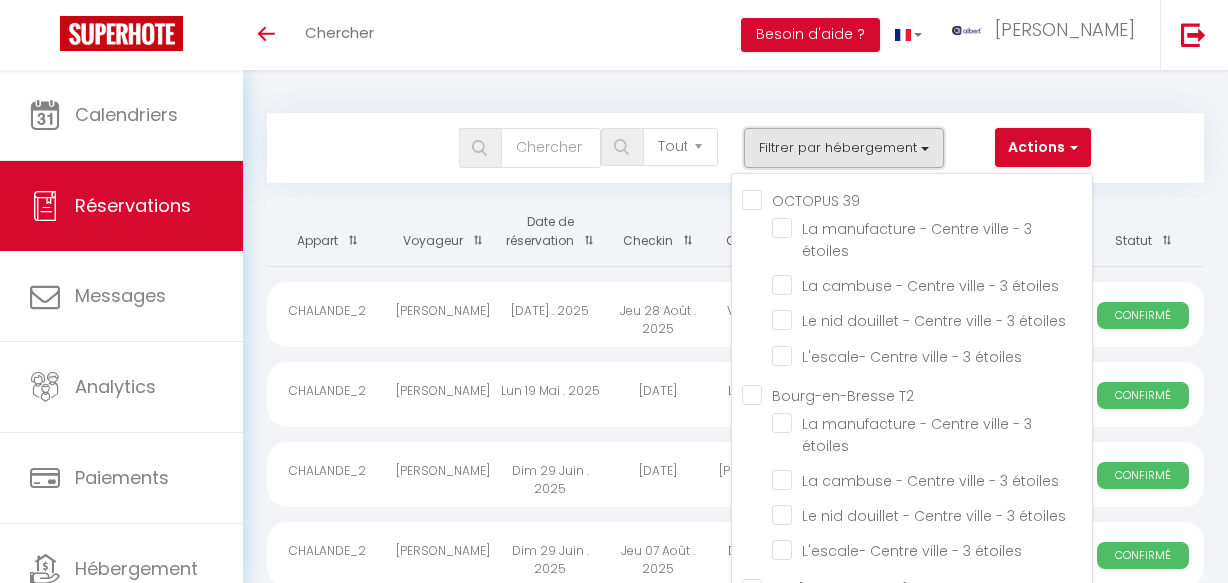 scroll, scrollTop: 0, scrollLeft: 0, axis: both 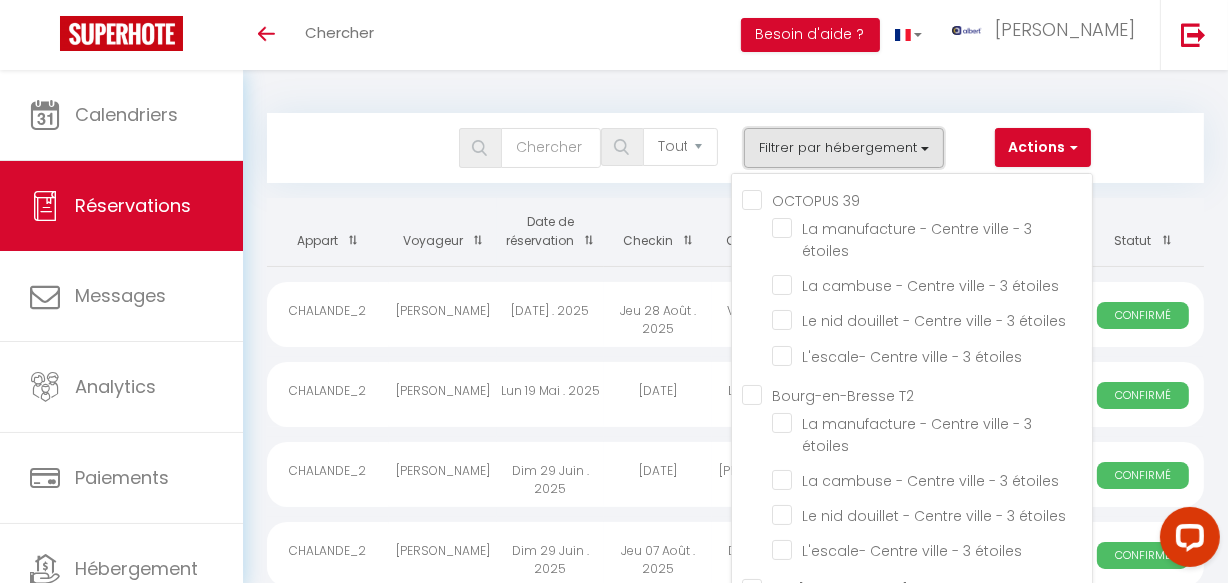 type 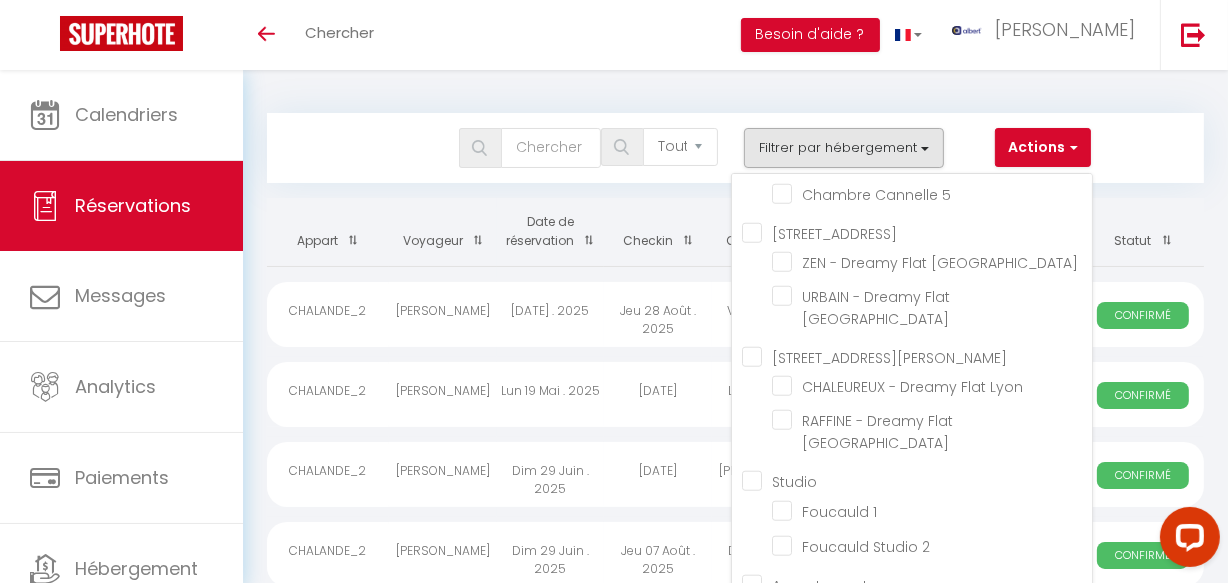 scroll, scrollTop: 22625, scrollLeft: 0, axis: vertical 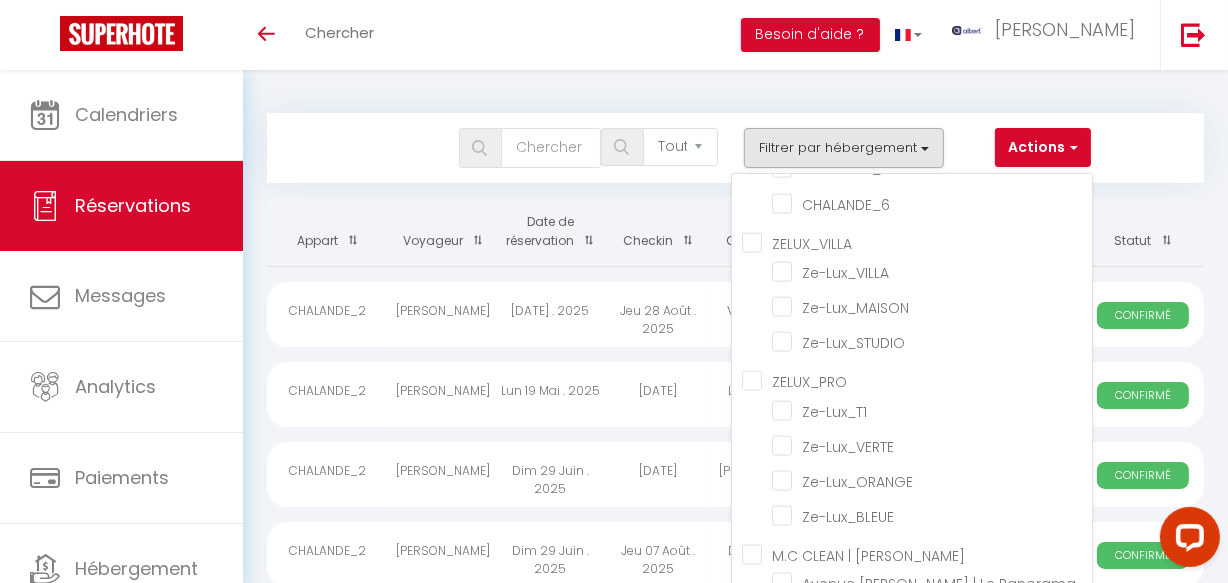 click on "CHALANDE_2" at bounding box center (932, 62) 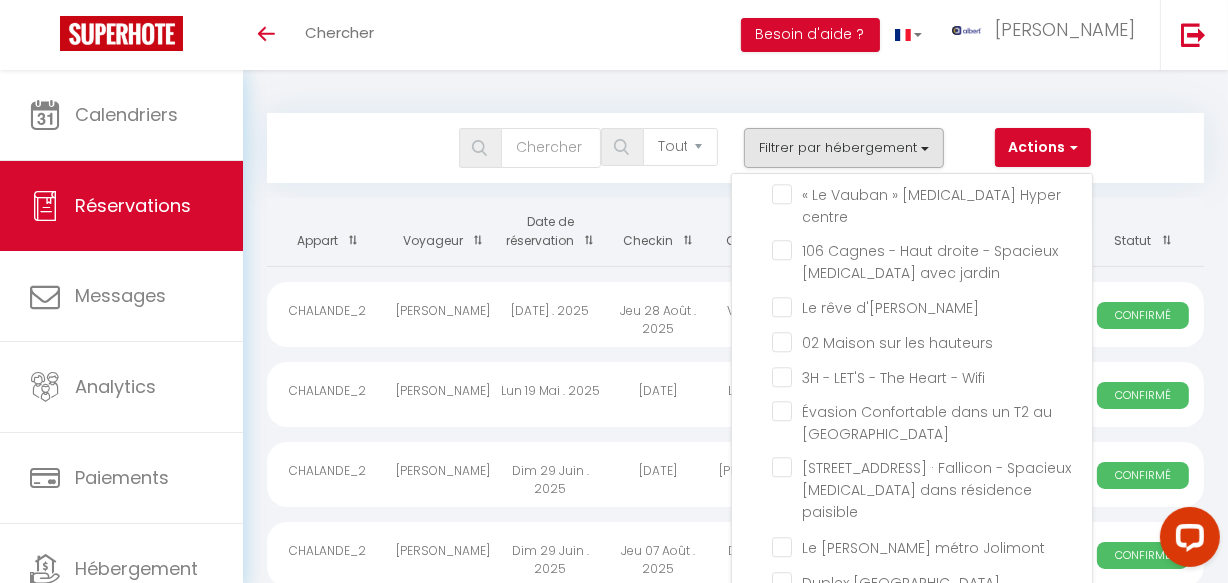 scroll, scrollTop: 51507, scrollLeft: 0, axis: vertical 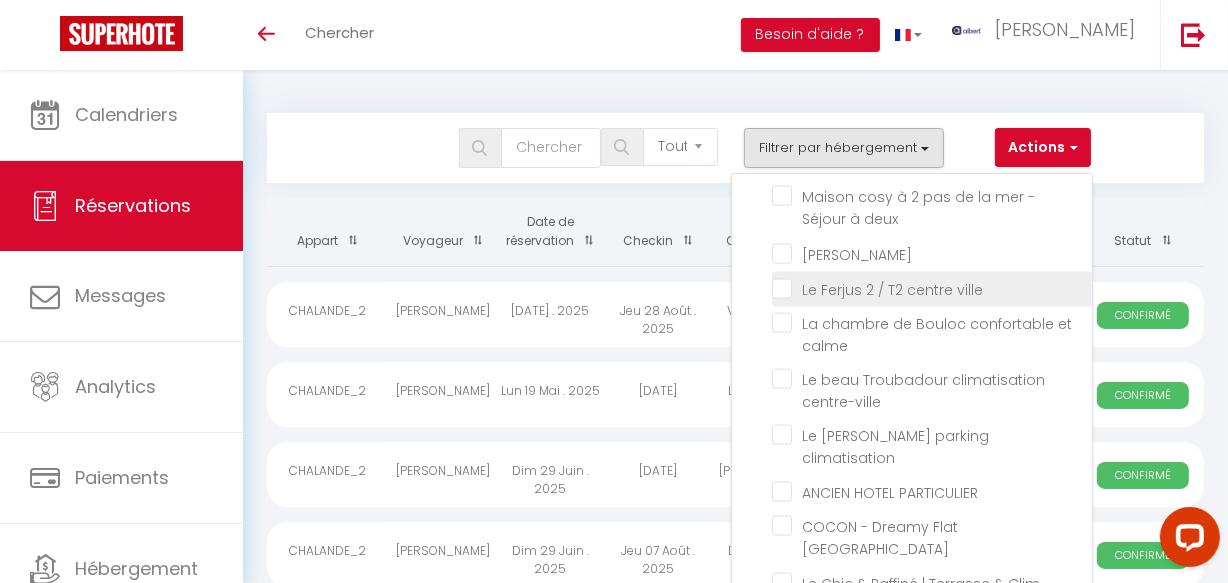 click on "Le Ferjus 2 / T2 centre ville" at bounding box center [932, 288] 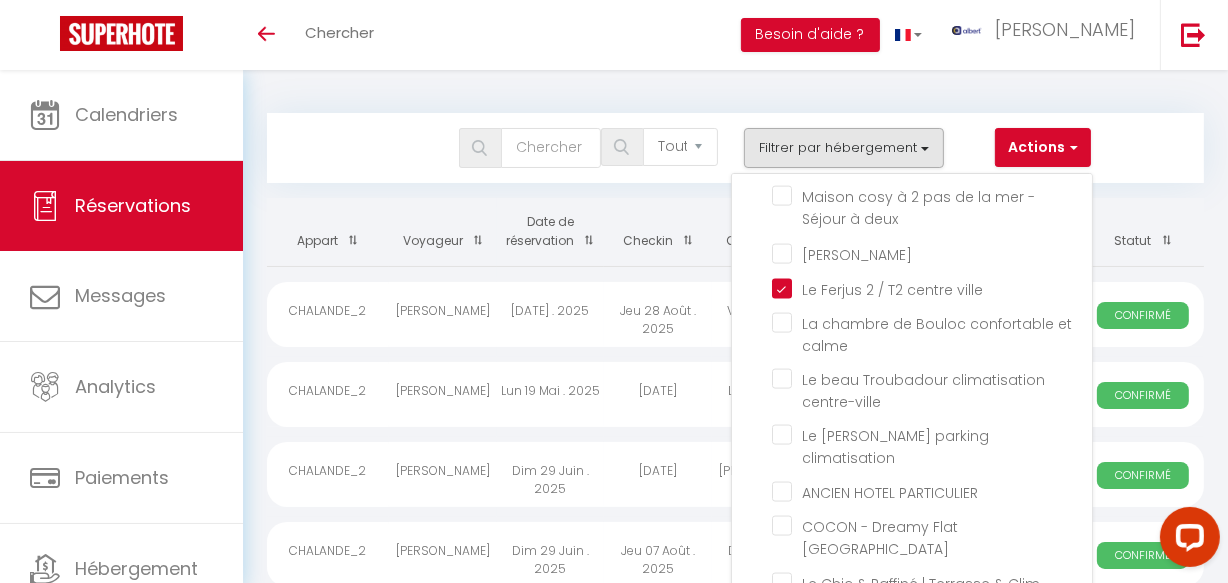 click on "Tous les statuts   Annulé   Confirmé   Non Confirmé   Tout sauf annulé   No Show   Request
Filtrer par hébergement
OCTOPUS 39
La manufacture - Centre ville - 3 étoiles
La cambuse - Centre ville - 3 étoiles
Le nid douillet - Centre ville - 3 étoiles
L'escale- Centre ville - 3 étoiles
Bourg-en-Bresse T2
La manufacture - Centre ville - 3 étoiles
La cambuse - Centre ville - 3 étoiles
Le nid douillet - Centre ville - 3 étoiles
L'escale- Centre ville - 3 étoiles
SCI MARIA" at bounding box center [696, 148] 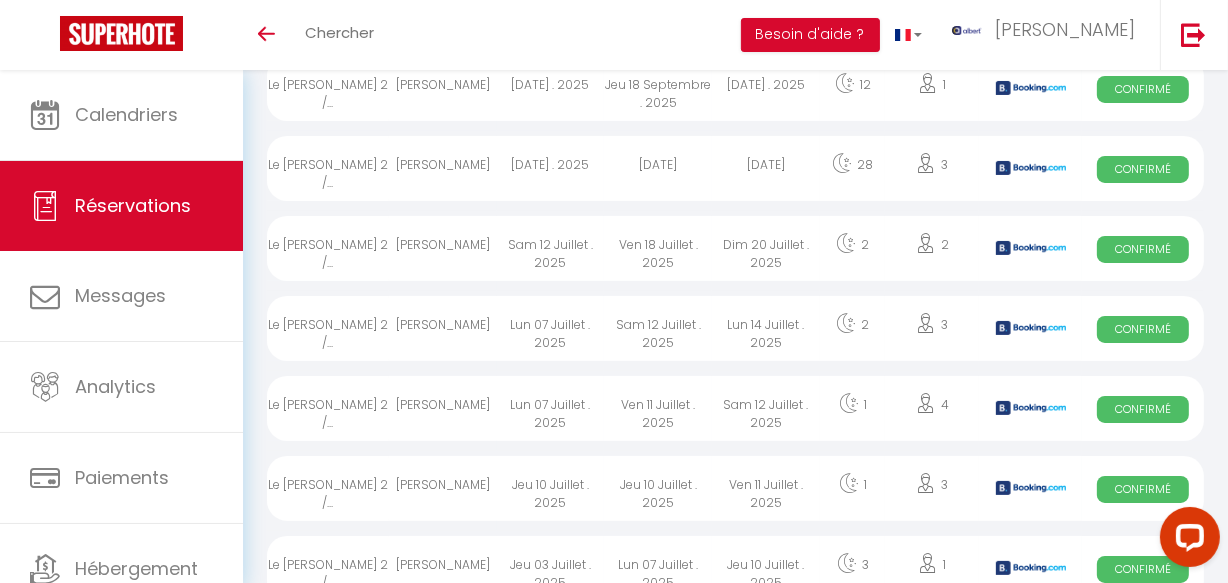 scroll, scrollTop: 272, scrollLeft: 0, axis: vertical 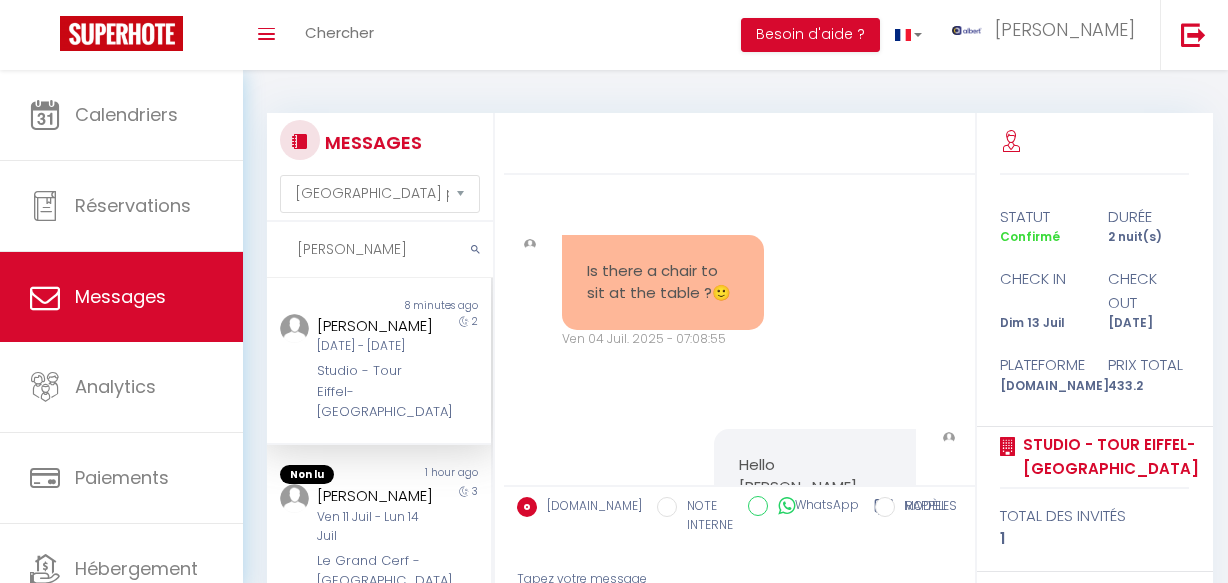 select on "message" 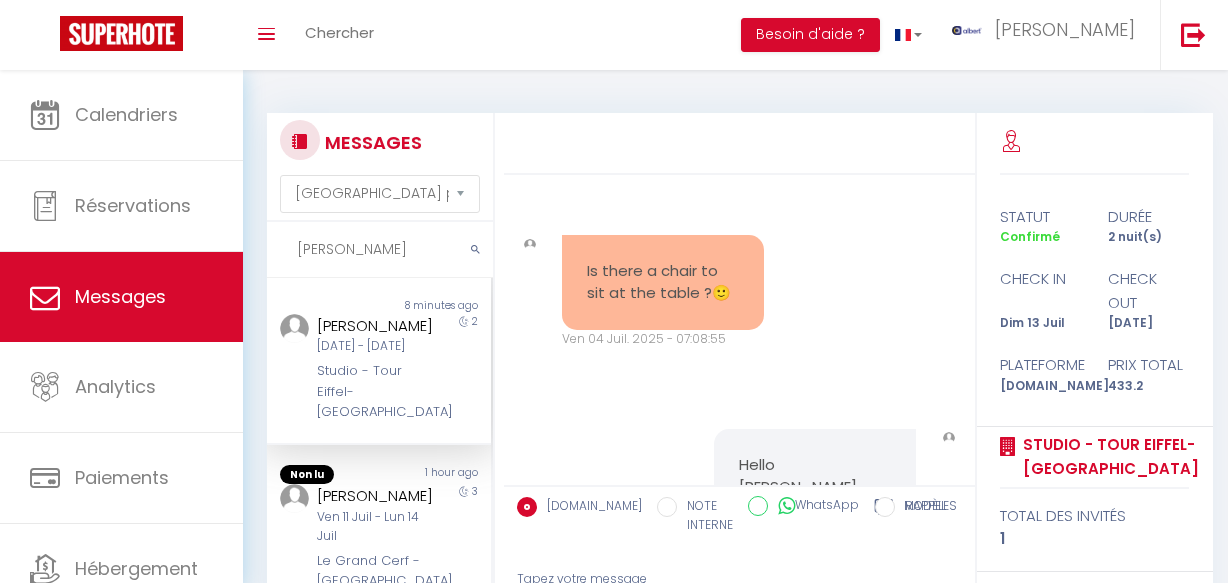 scroll, scrollTop: 0, scrollLeft: 0, axis: both 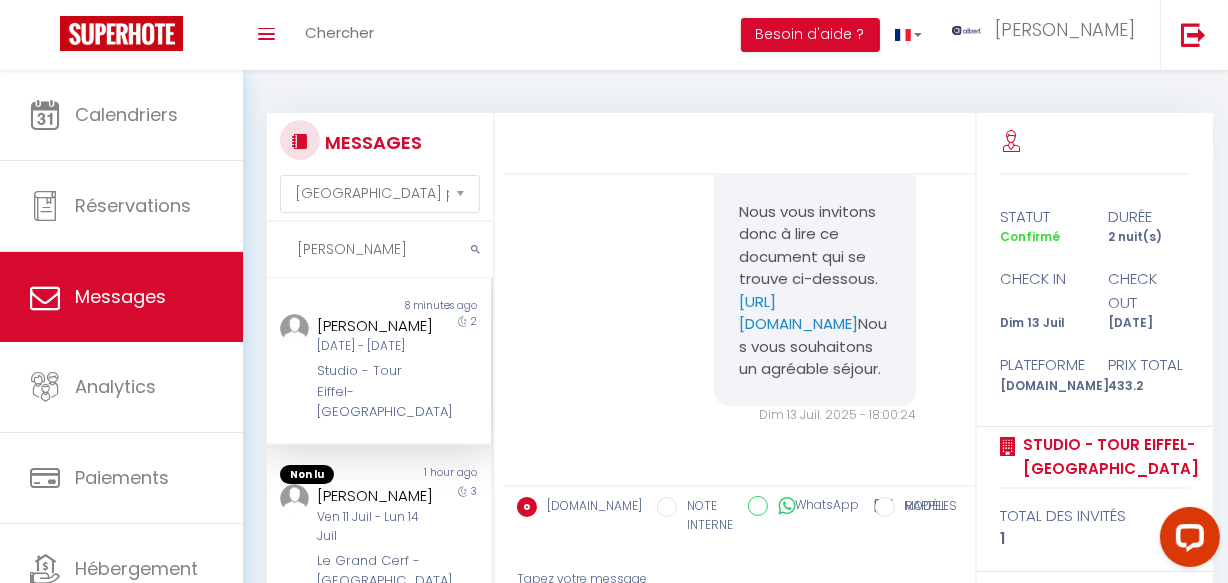 click on "Studio - Tour Eiffel- [GEOGRAPHIC_DATA]" at bounding box center (375, 391) 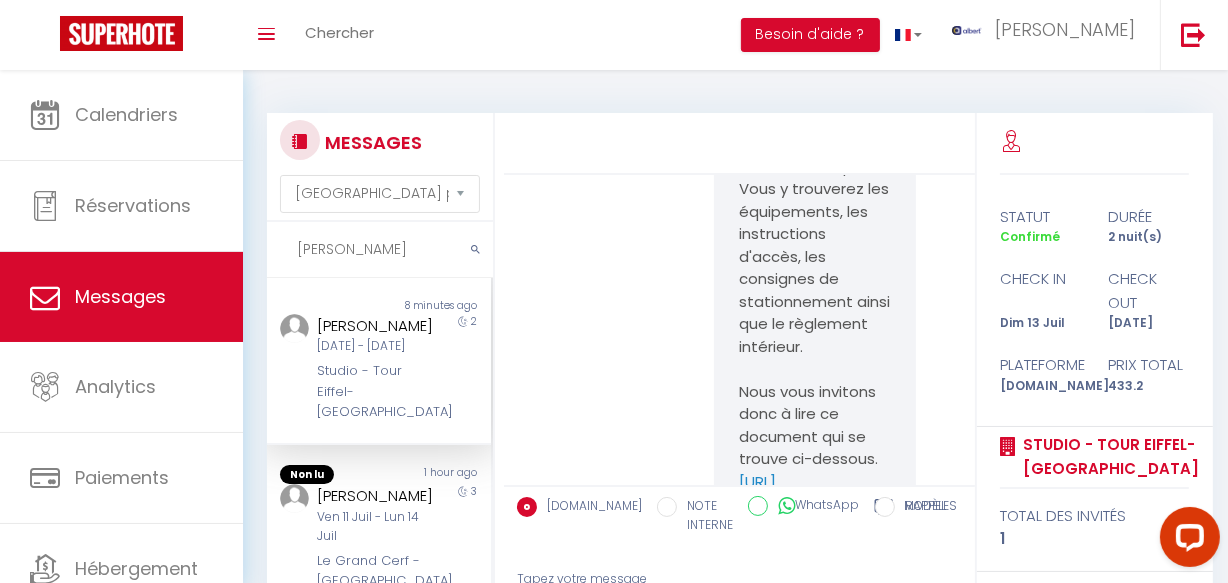 scroll, scrollTop: 10886, scrollLeft: 0, axis: vertical 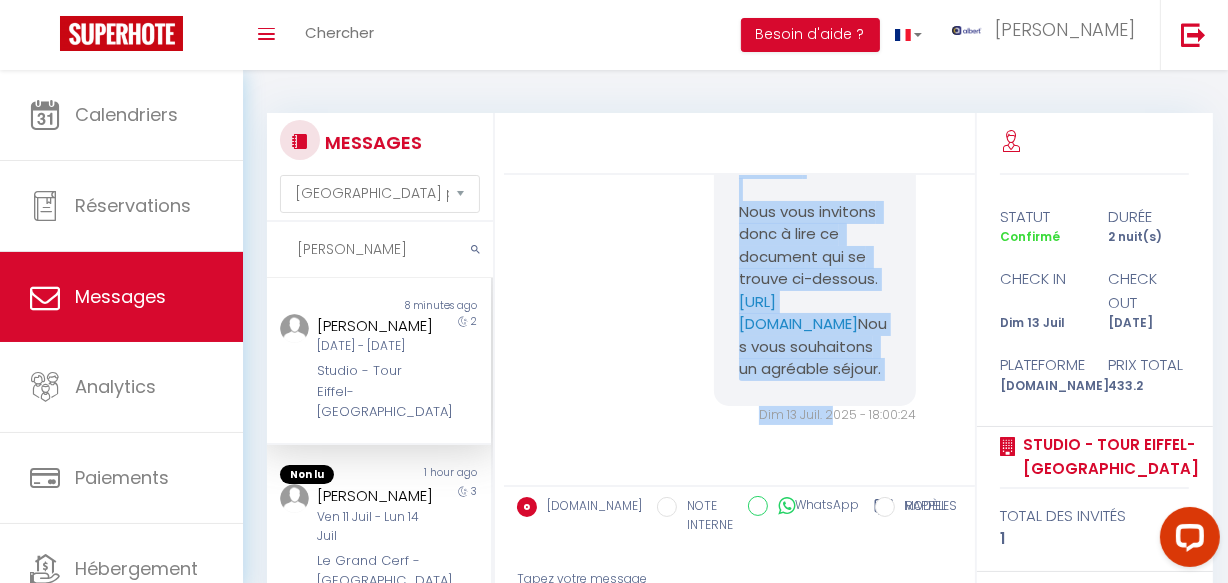 copy on "Bonjour [PERSON_NAME],
Afin de faciliter votre entrée dans le logement, vous avez à votre disposition un guide d'accueil complet. Vous y trouverez les équipements, les instructions d'accès, les consignes de stationnement ainsi que le règlement intérieur.
Nous vous invitons donc à lire ce document qui se trouve ci-dessous.
[URL][DOMAIN_NAME]
Nous vous souhaitons un agréable séjour." 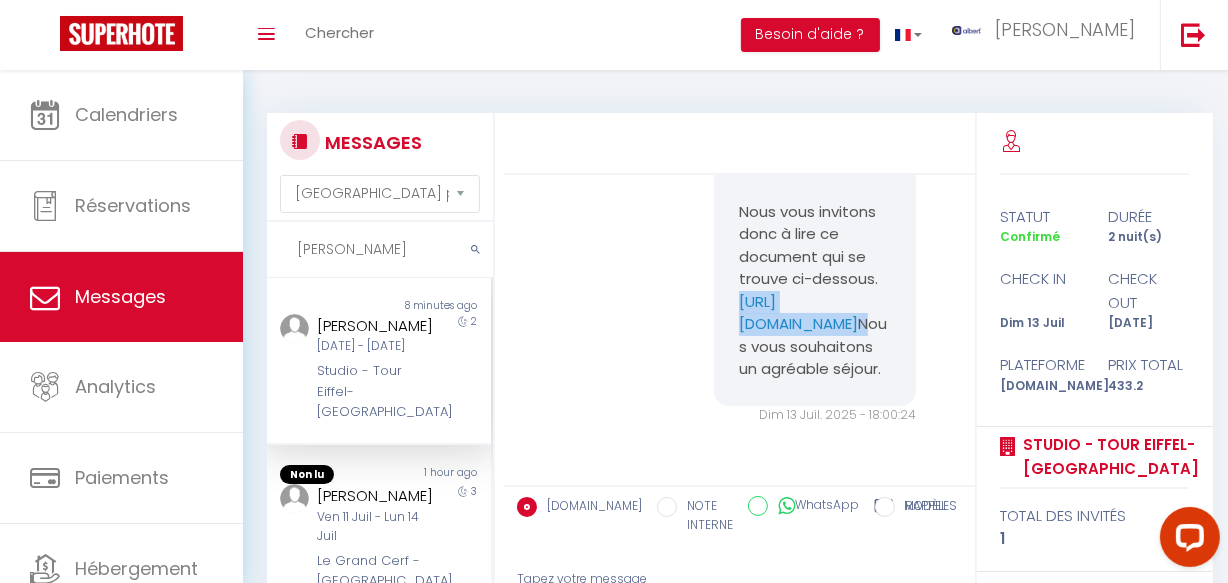 copy on "[URL][DOMAIN_NAME]" 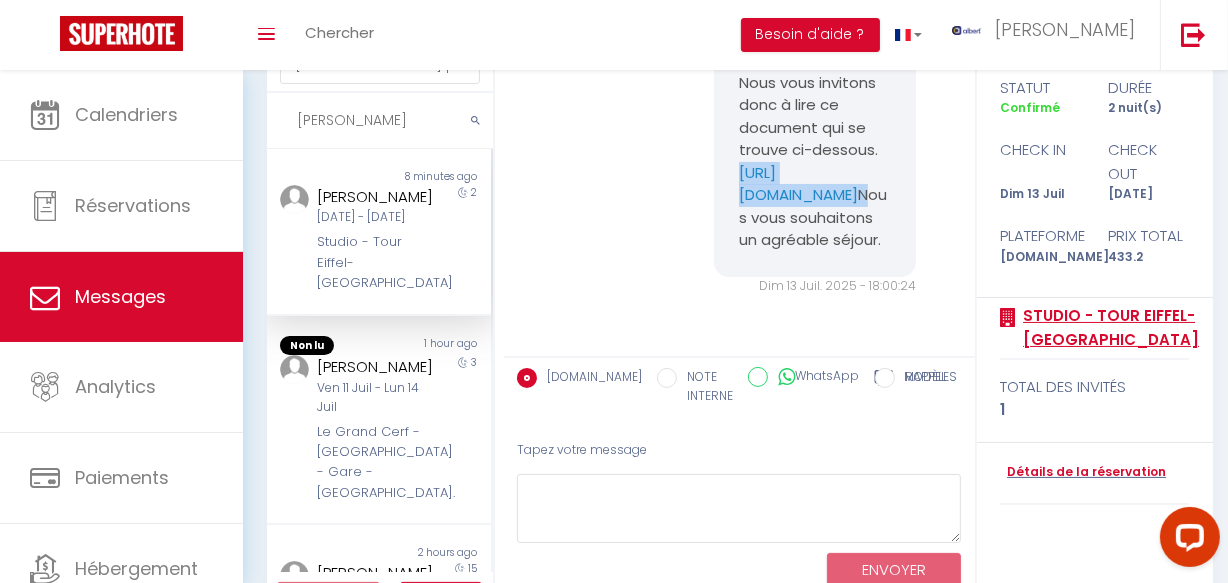 scroll, scrollTop: 193, scrollLeft: 0, axis: vertical 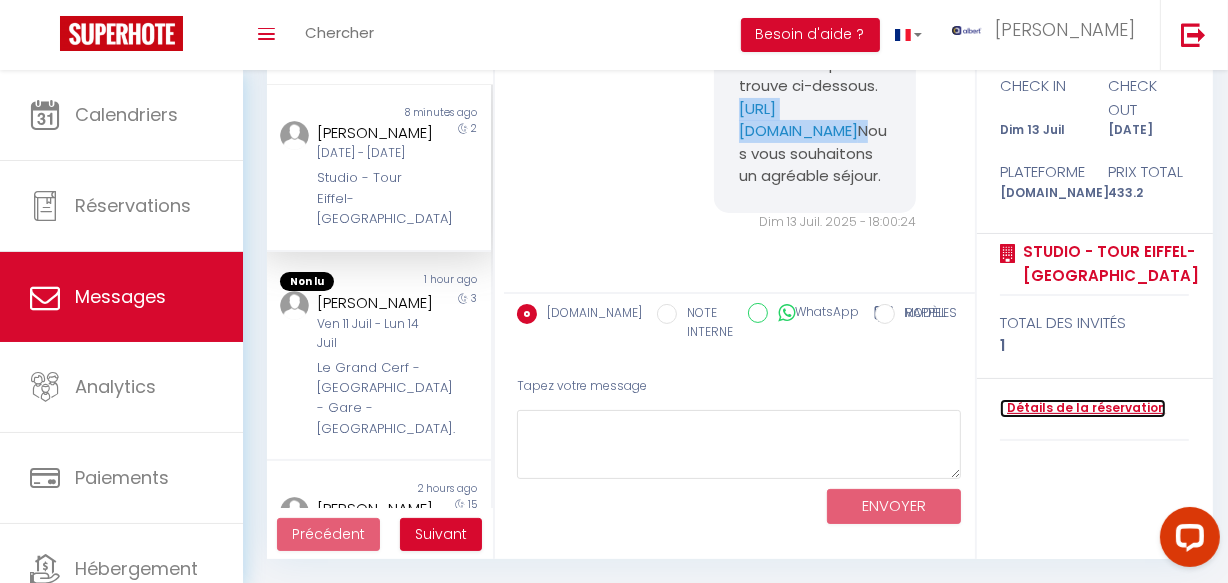 click on "Détails de la réservation" at bounding box center [1083, 408] 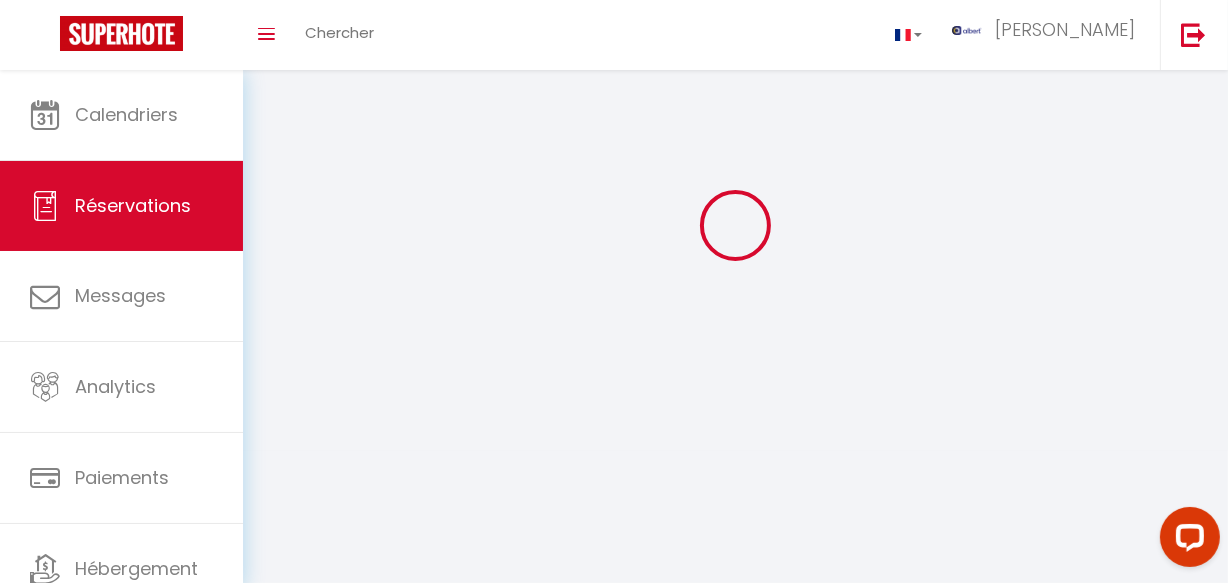 scroll, scrollTop: 0, scrollLeft: 0, axis: both 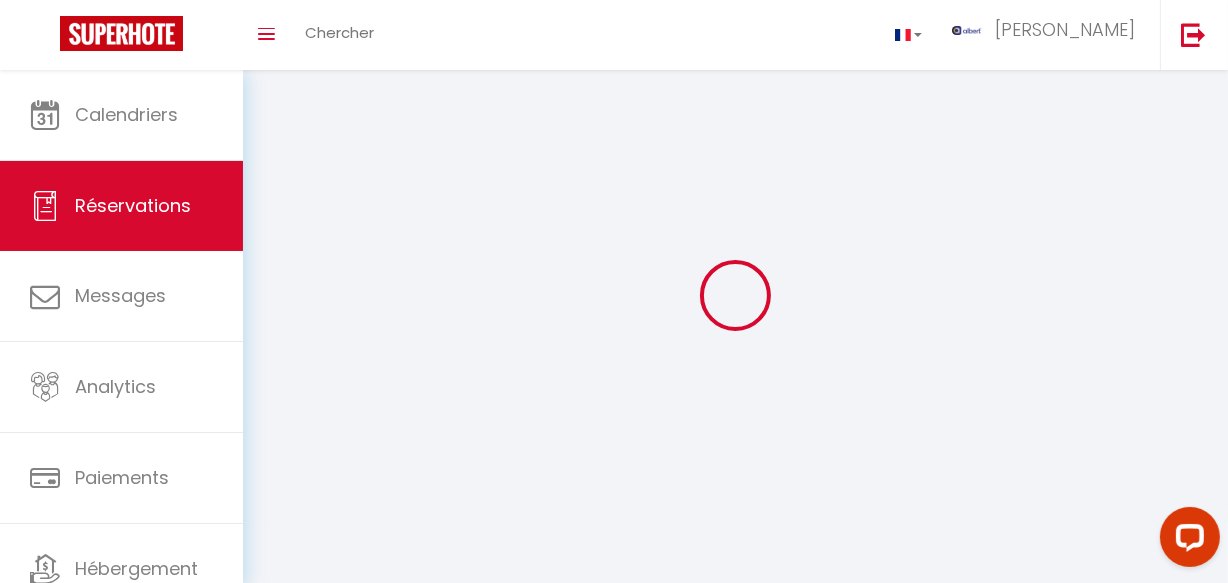 select 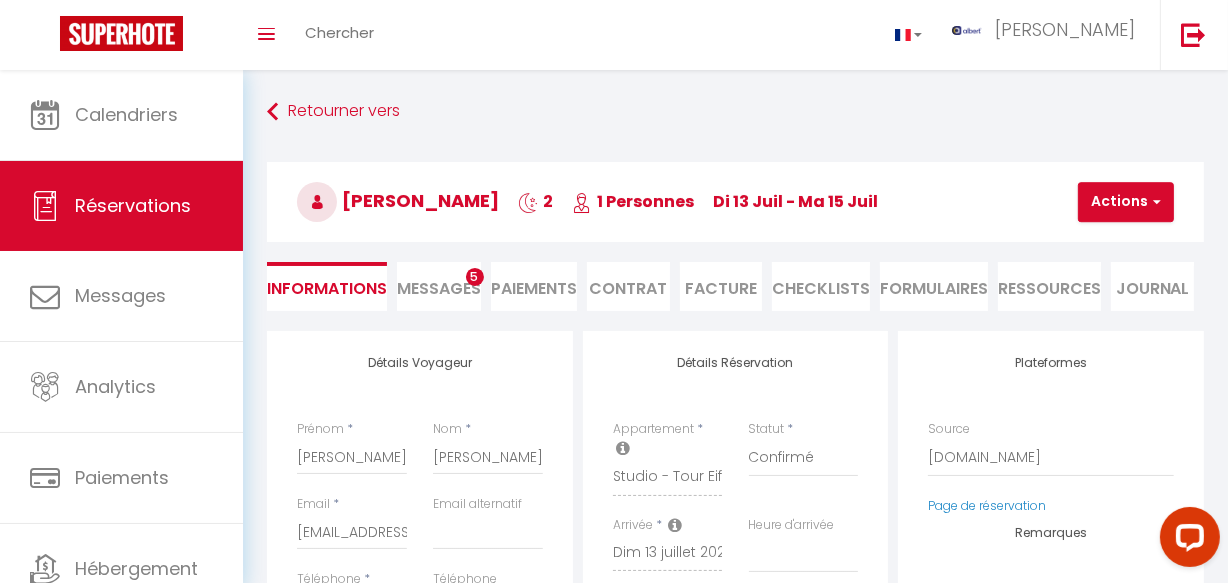 select 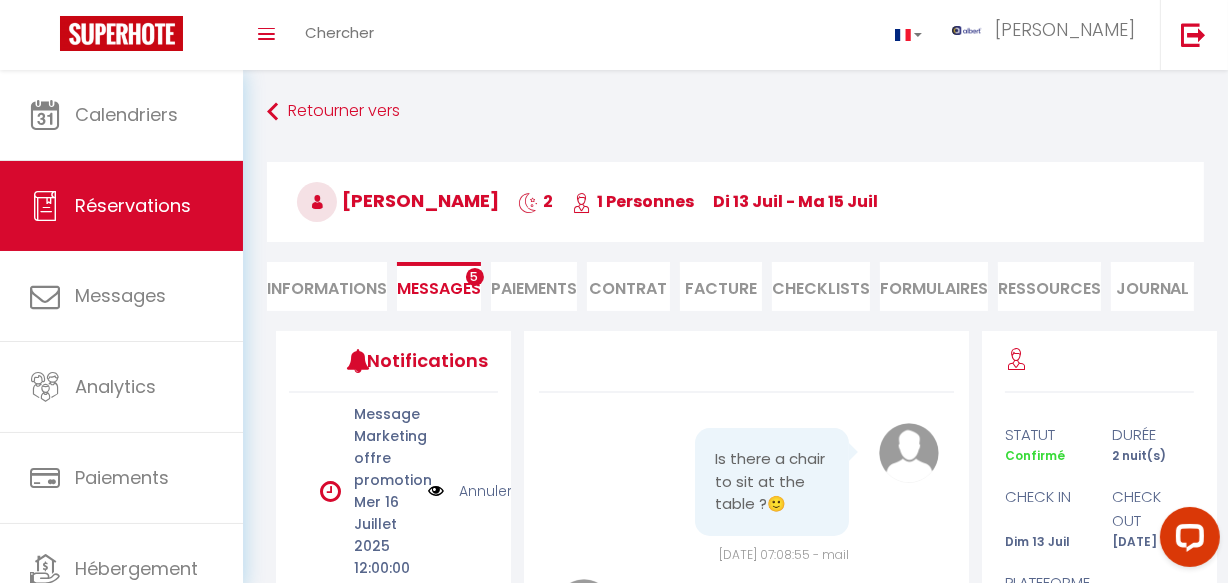 select 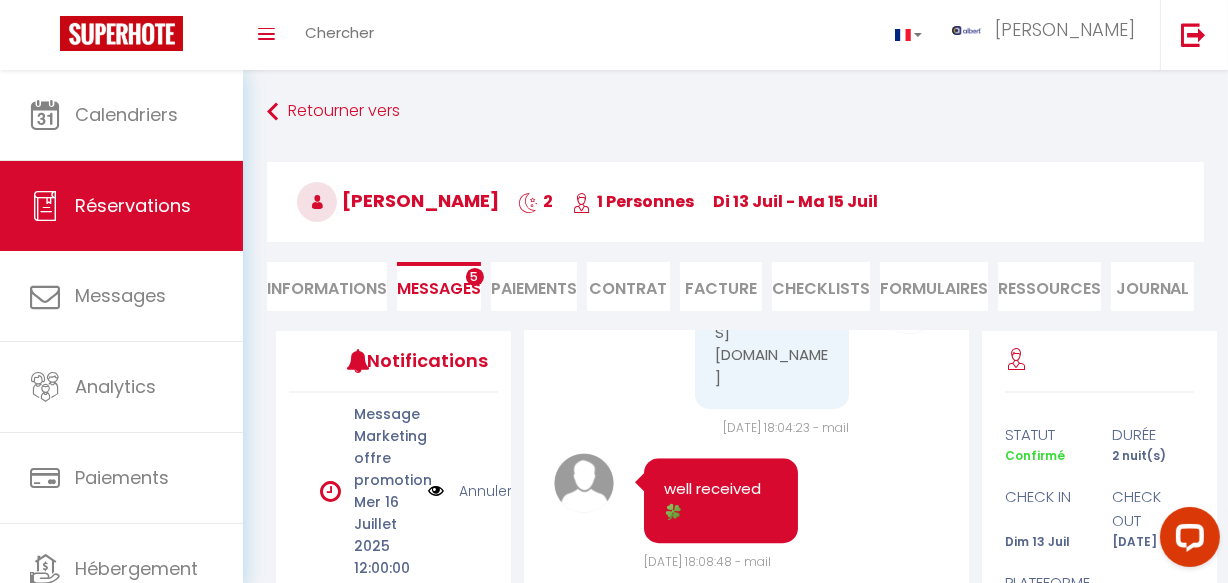 click on "Informations" at bounding box center [327, 286] 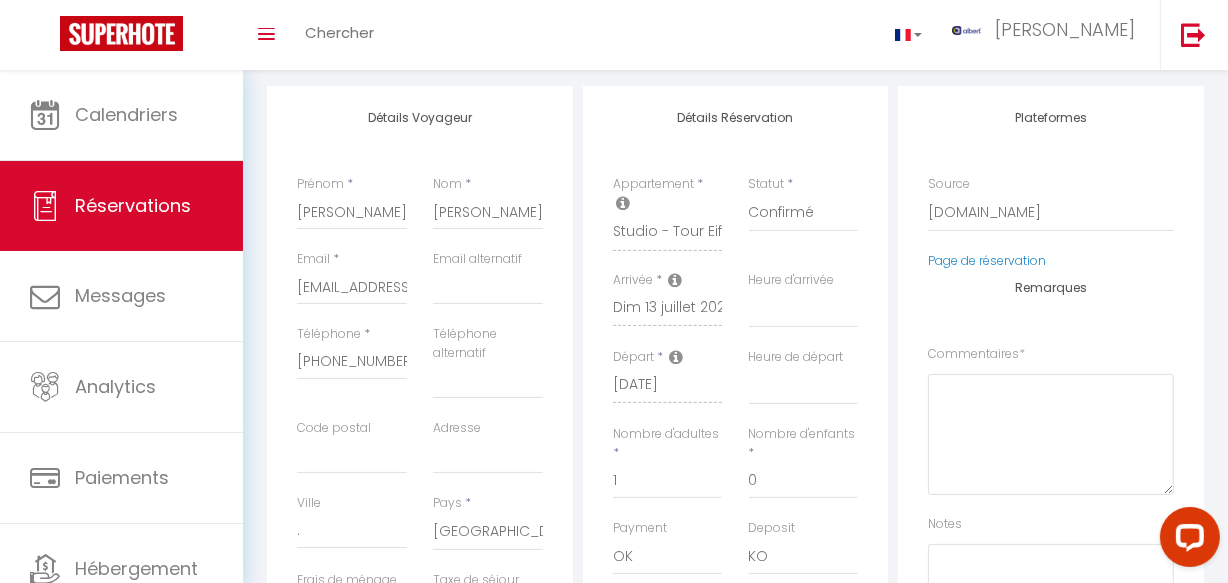 scroll, scrollTop: 272, scrollLeft: 0, axis: vertical 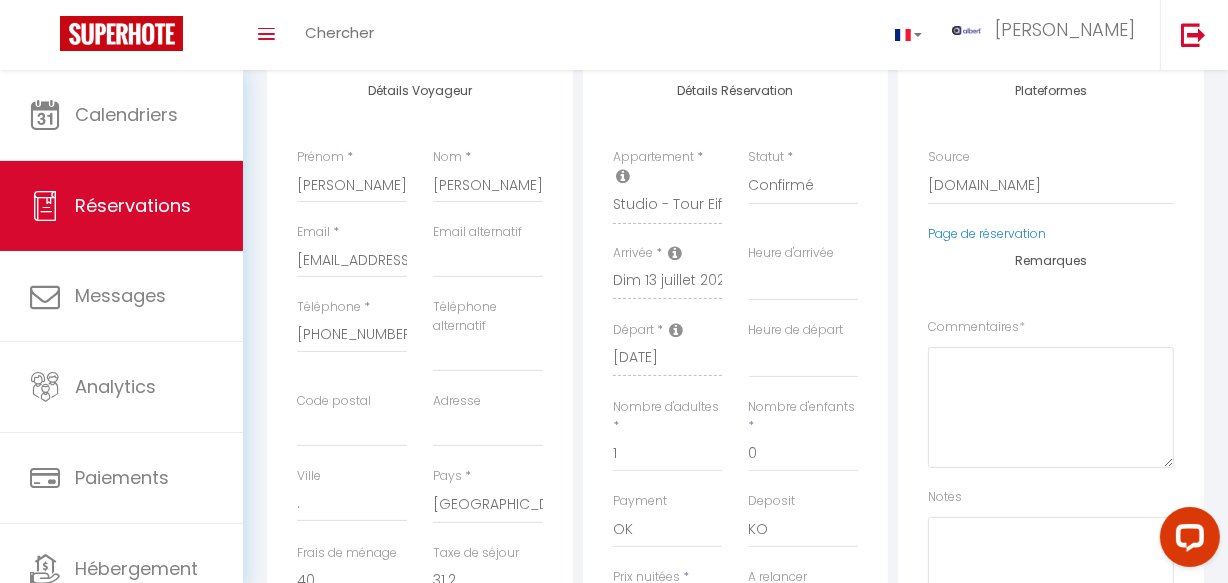 select 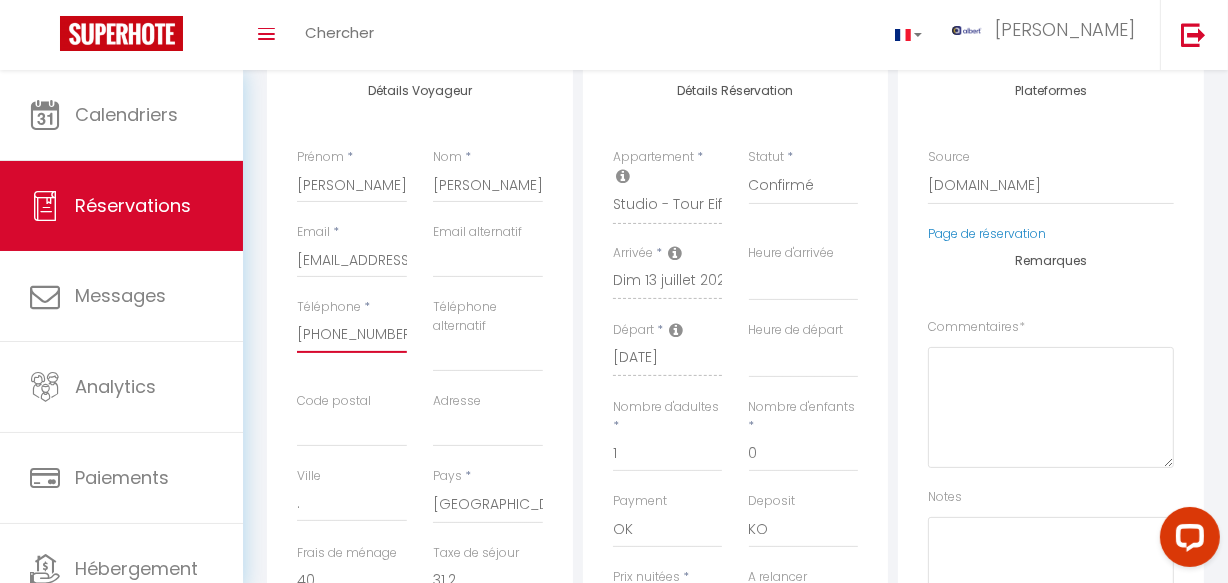 click on "[PHONE_NUMBER]" at bounding box center (352, 335) 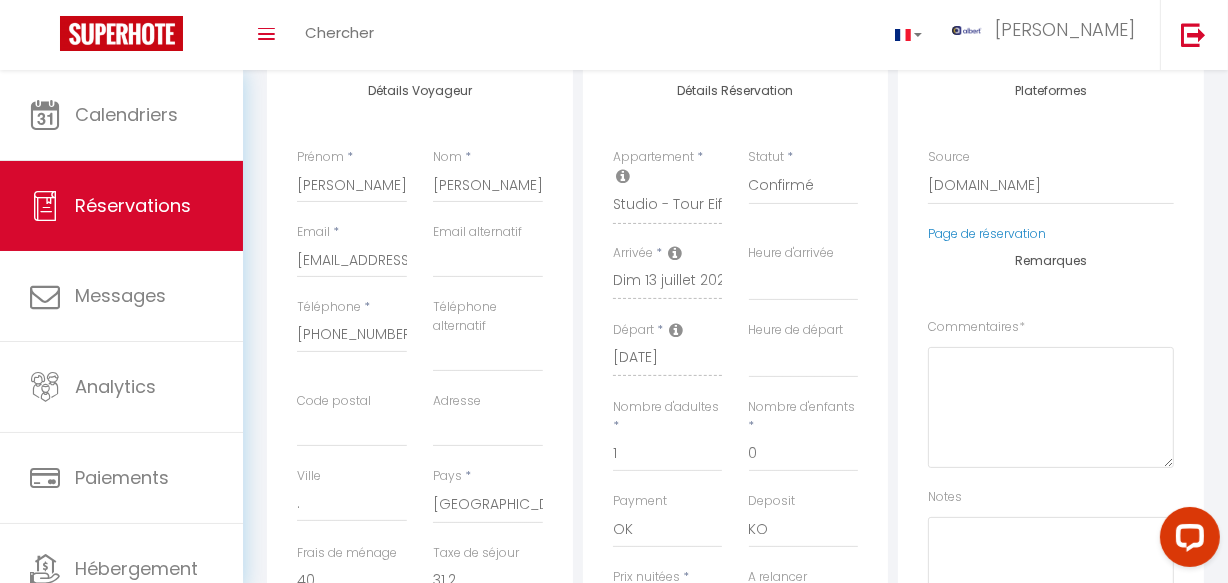 drag, startPoint x: 290, startPoint y: 332, endPoint x: 319, endPoint y: 330, distance: 29.068884 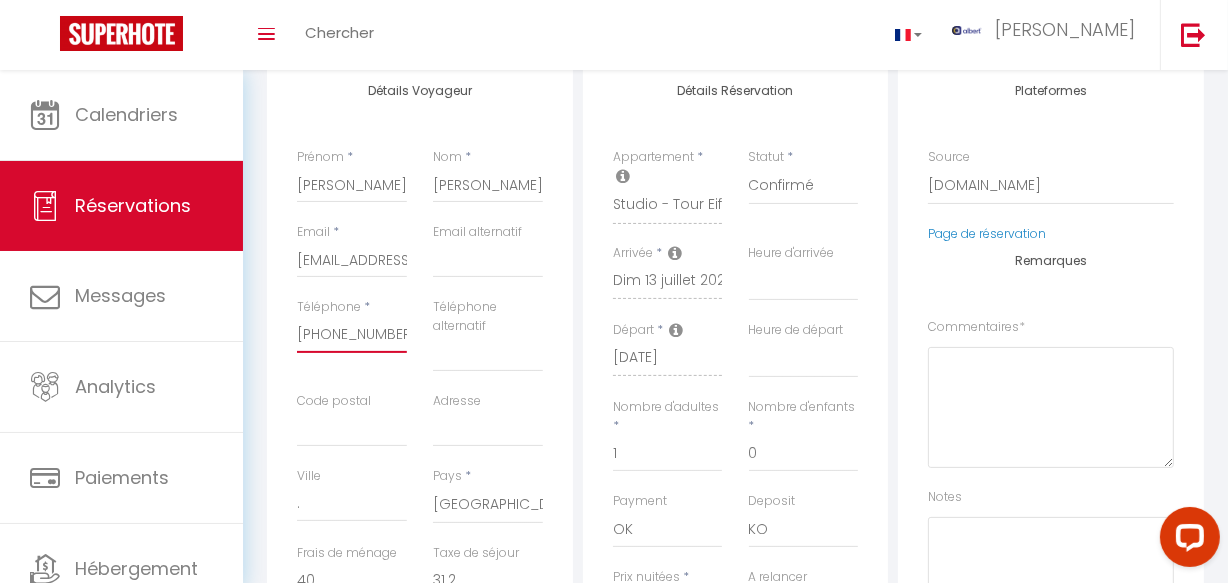 click on "[PHONE_NUMBER]" at bounding box center (352, 335) 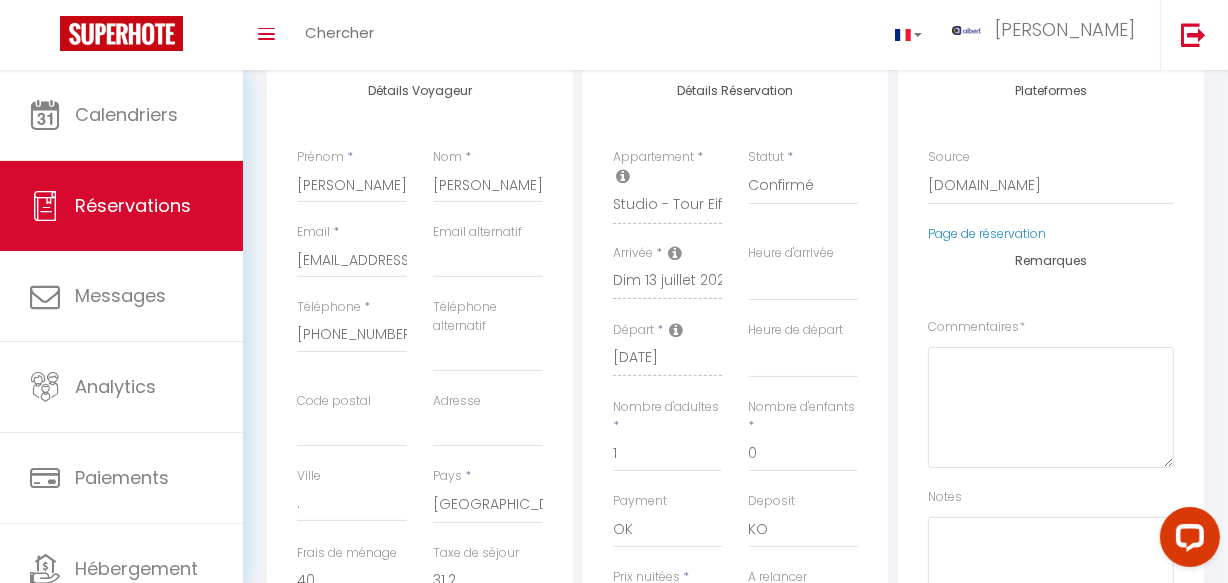 select 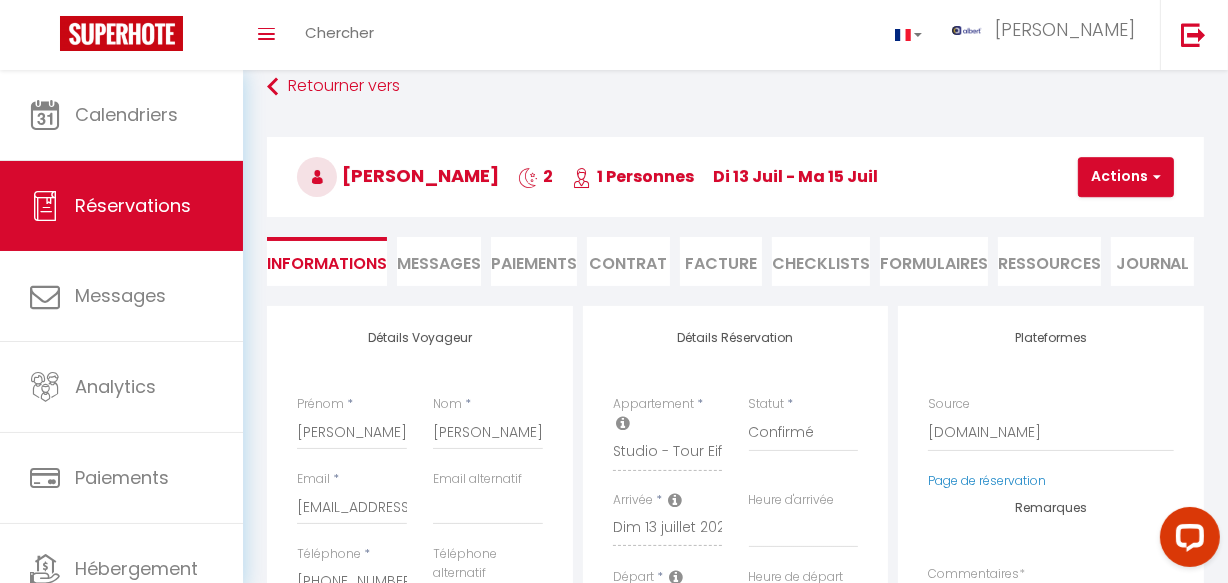 scroll, scrollTop: 0, scrollLeft: 0, axis: both 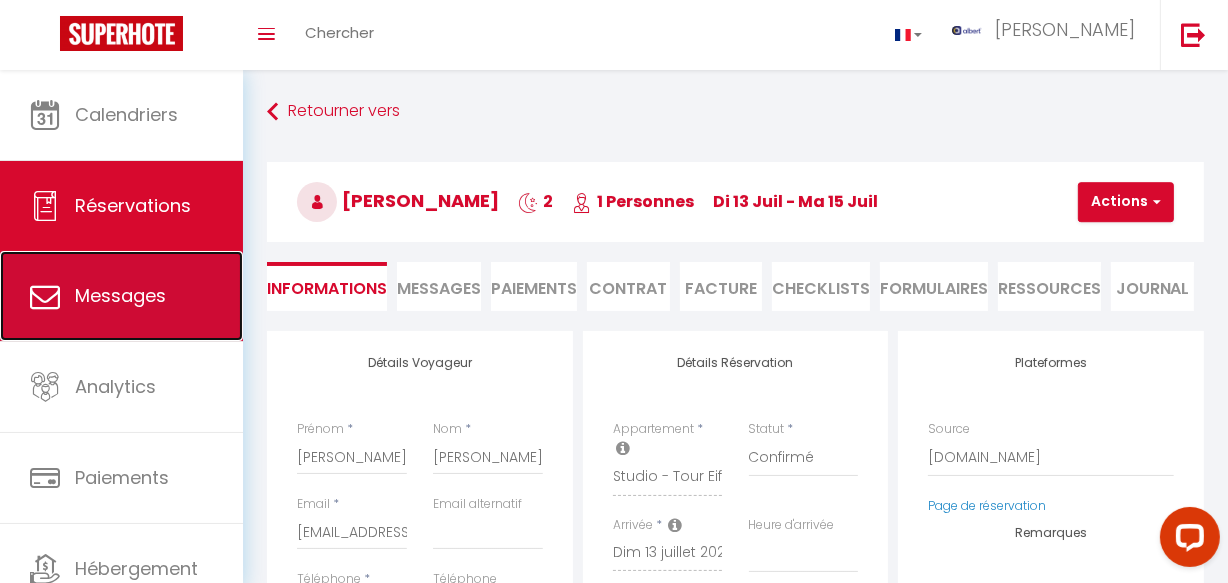 click on "Messages" at bounding box center [121, 296] 